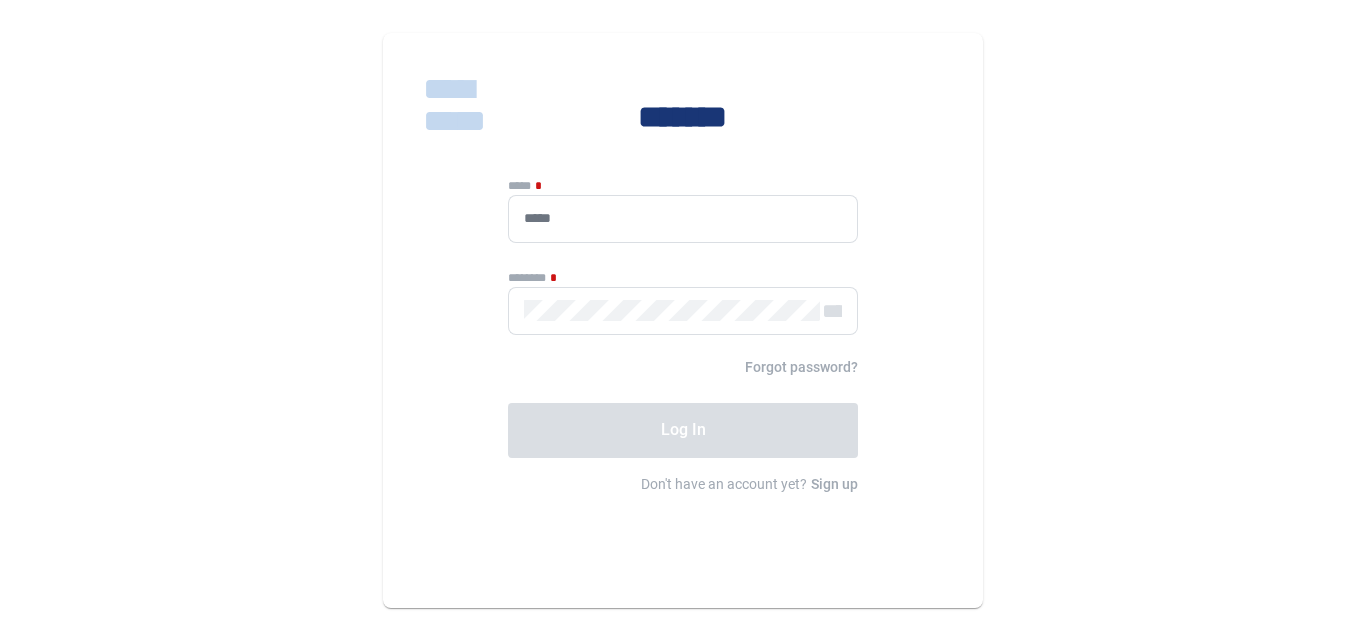 scroll, scrollTop: 0, scrollLeft: 0, axis: both 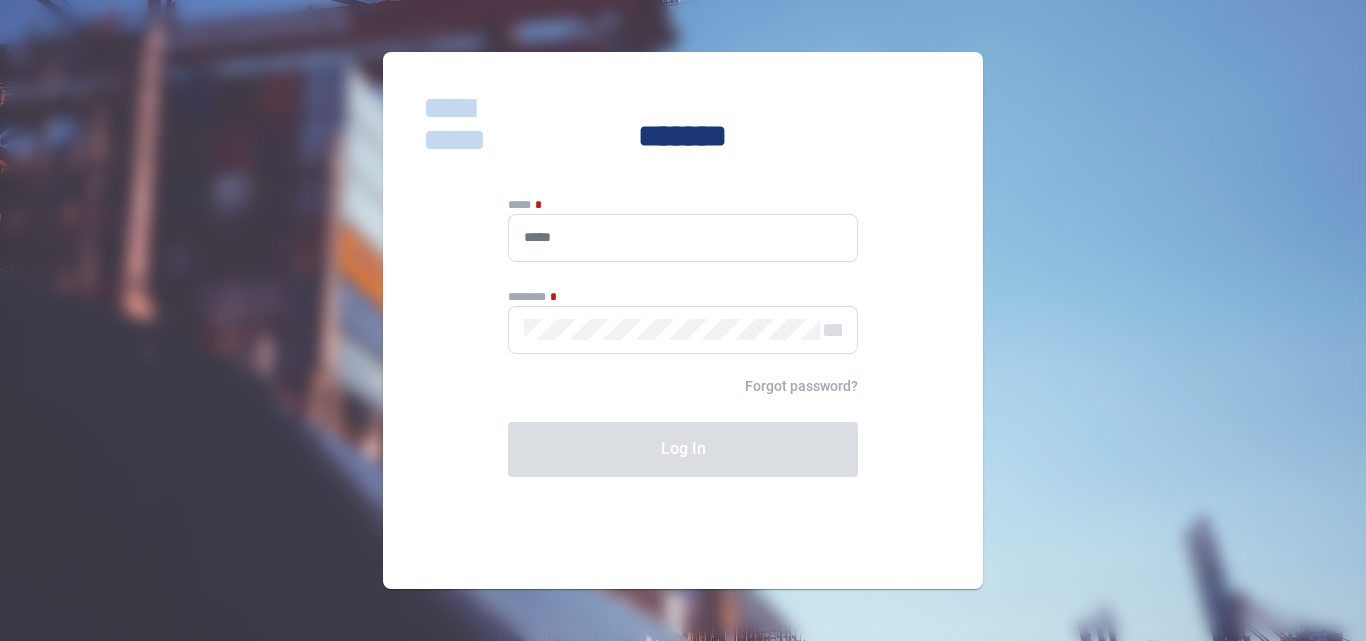 type on "**********" 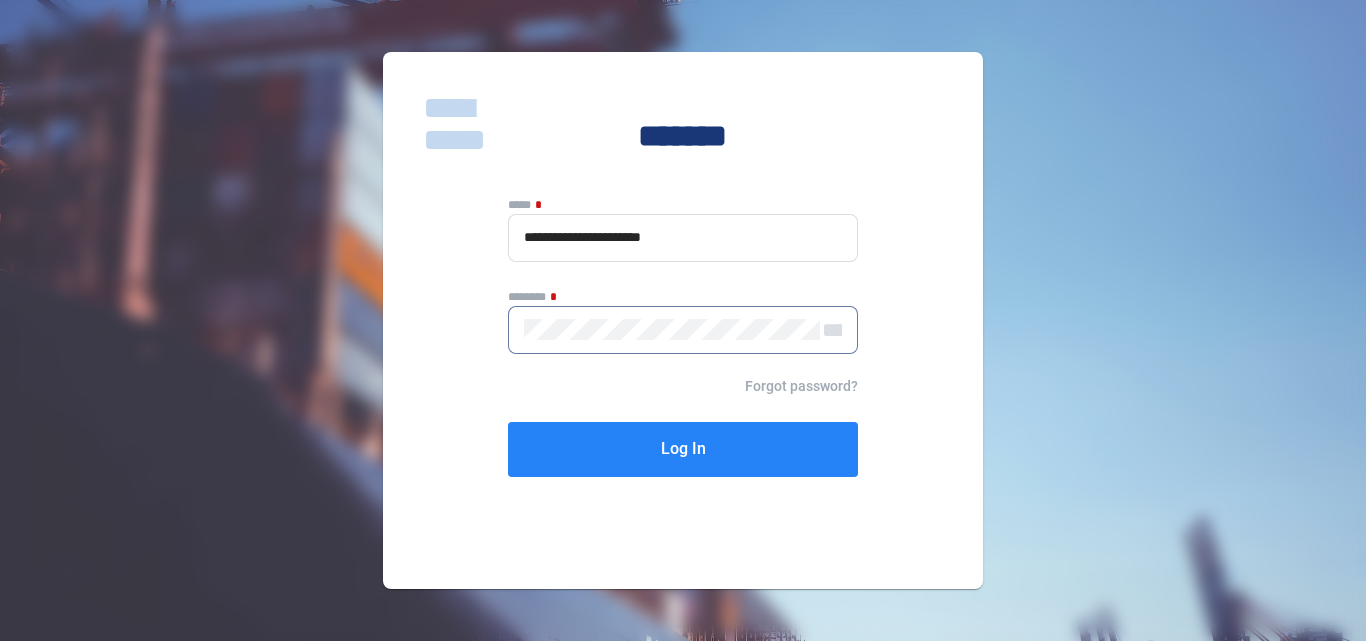 click on "Log In" 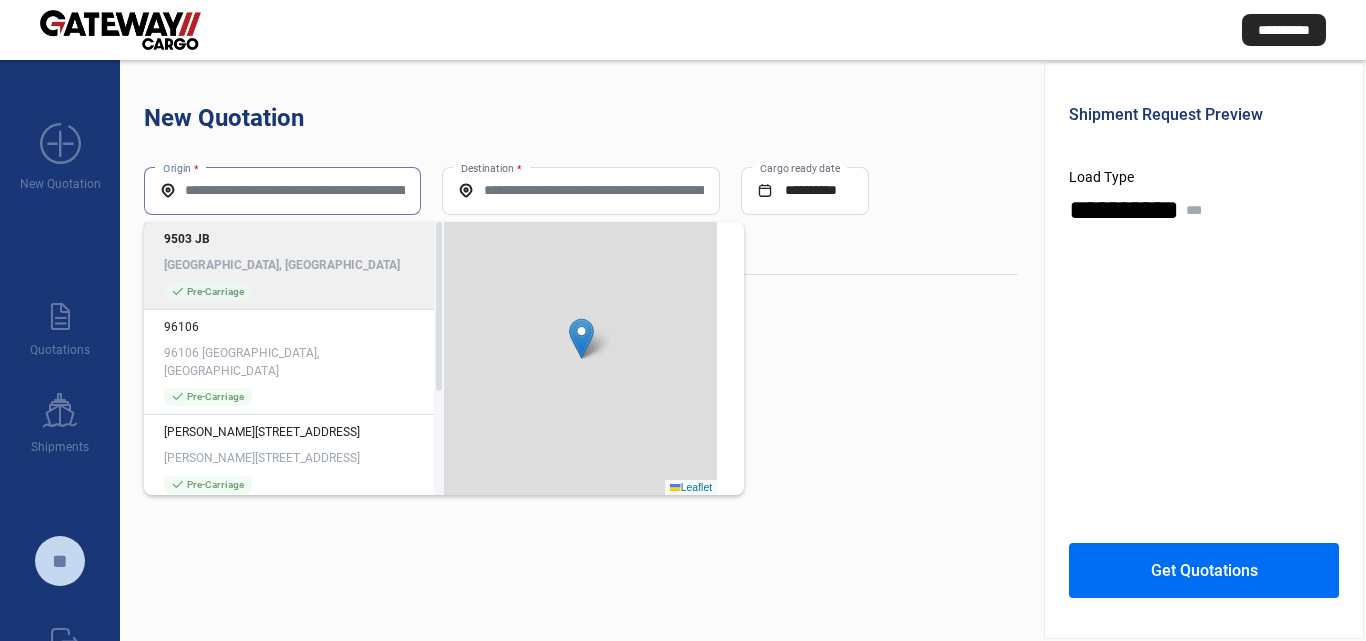 click on "Origin *" at bounding box center (282, 190) 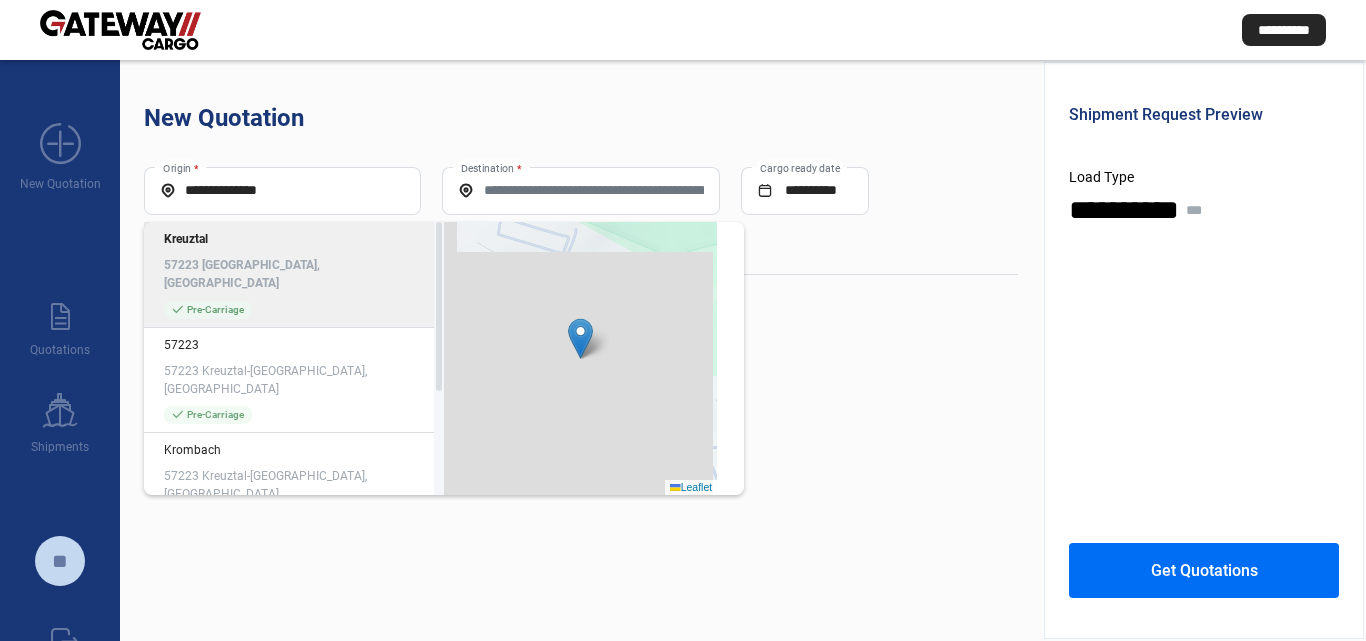 click on "Kreuztal 57223 [GEOGRAPHIC_DATA], [GEOGRAPHIC_DATA]" 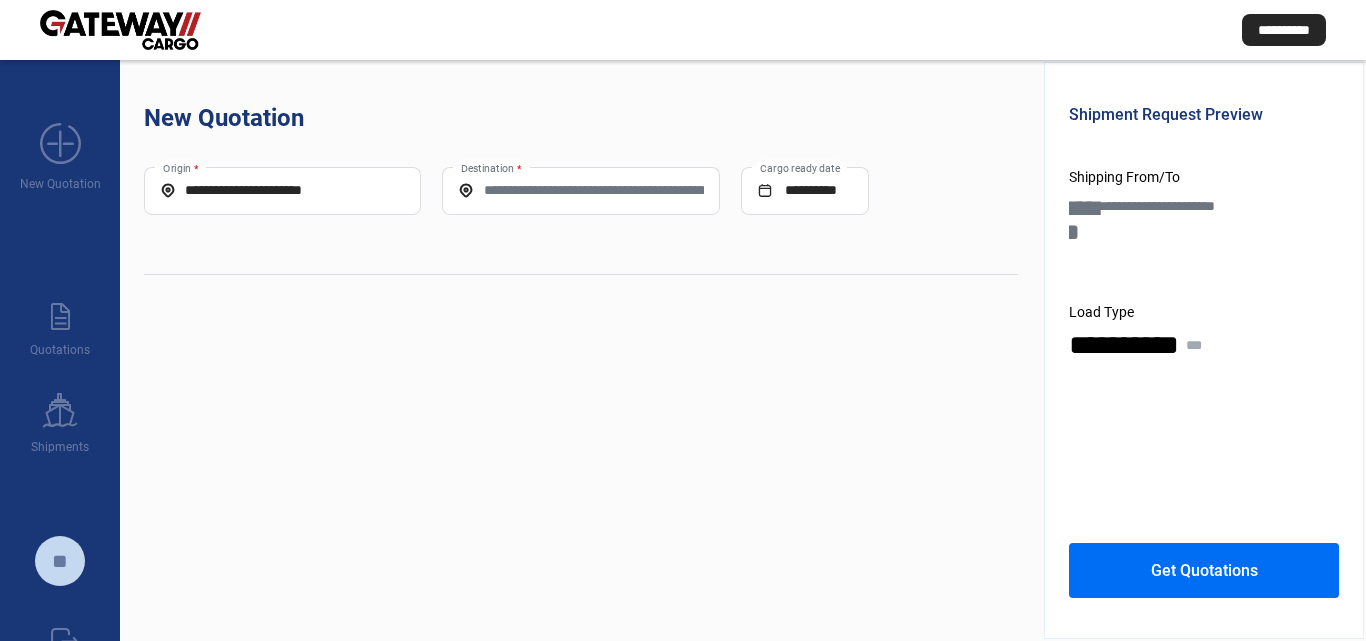 click on "Destination *" at bounding box center (580, 190) 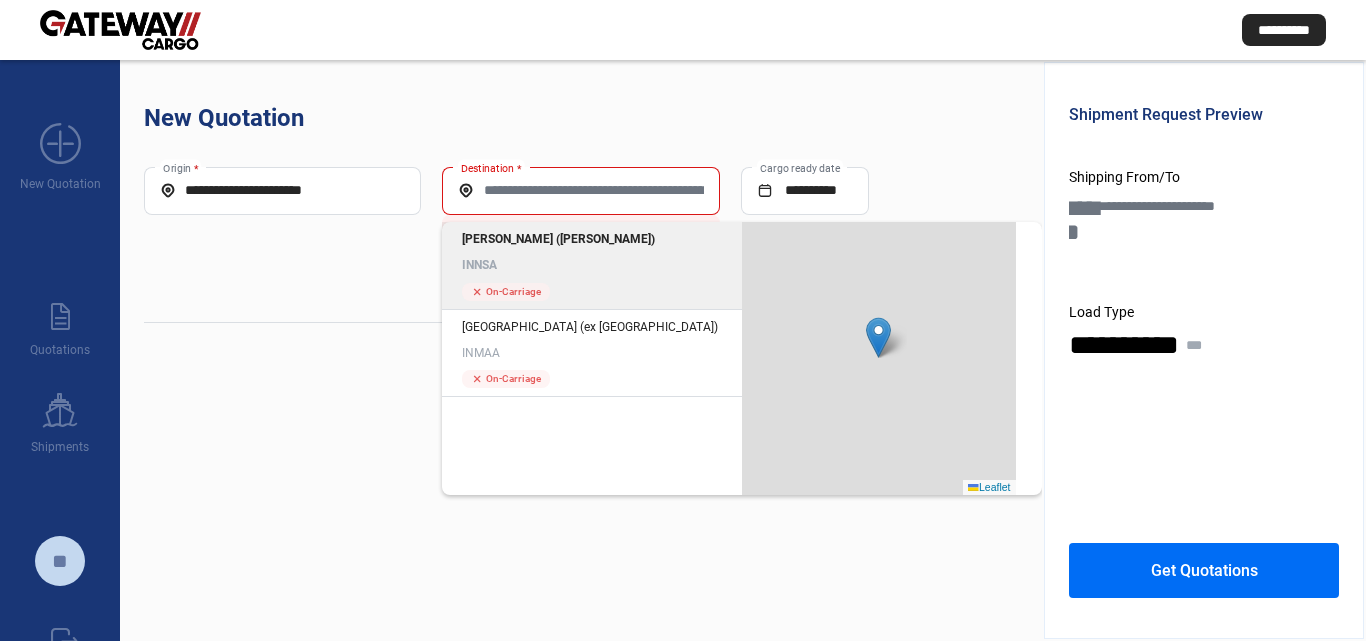 click on "On-Carriage" 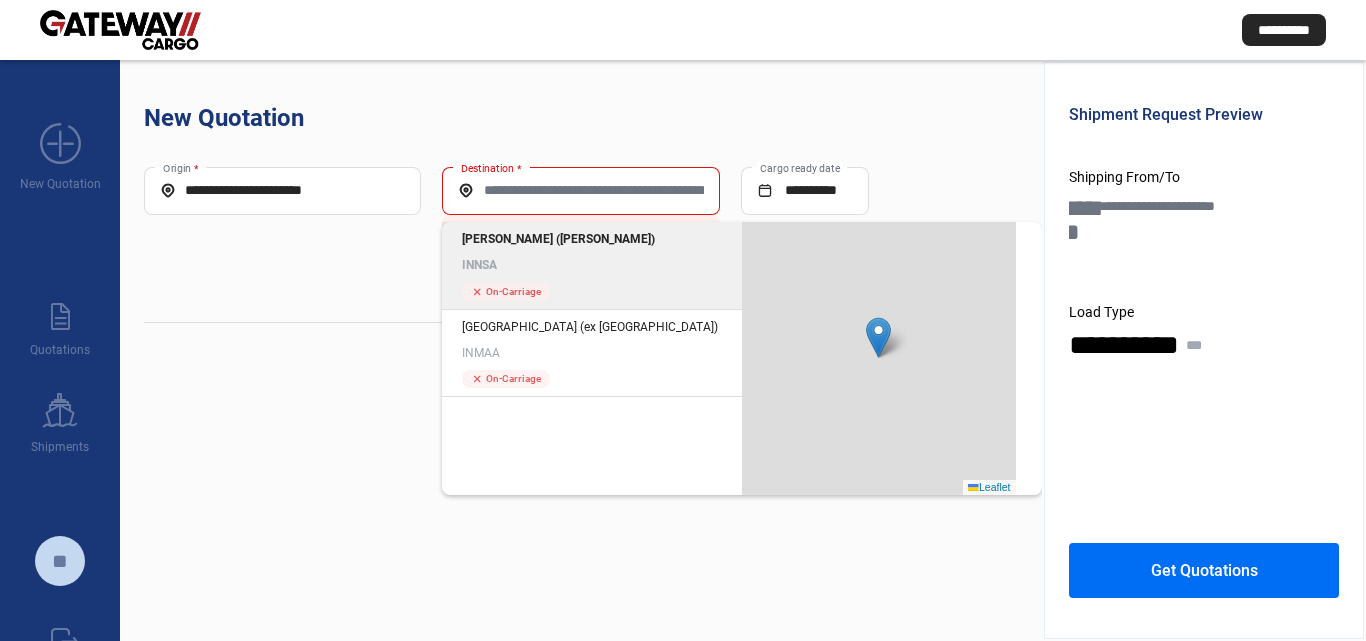 type on "*****" 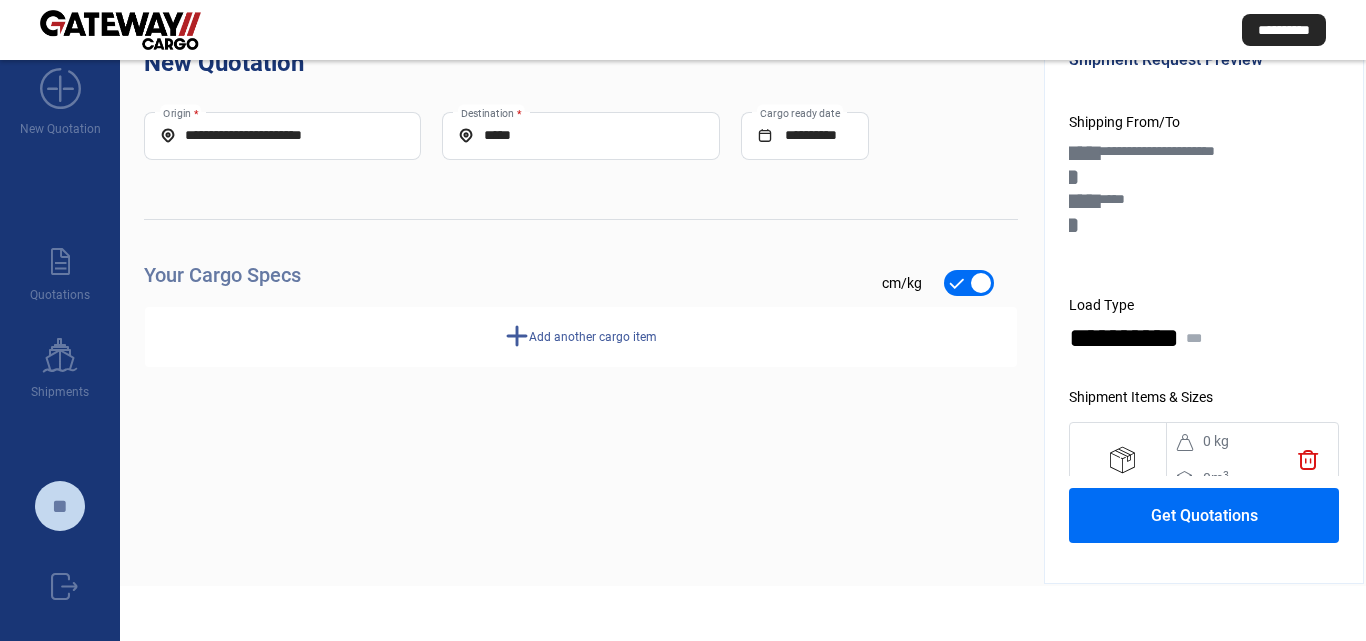 scroll, scrollTop: 100, scrollLeft: 0, axis: vertical 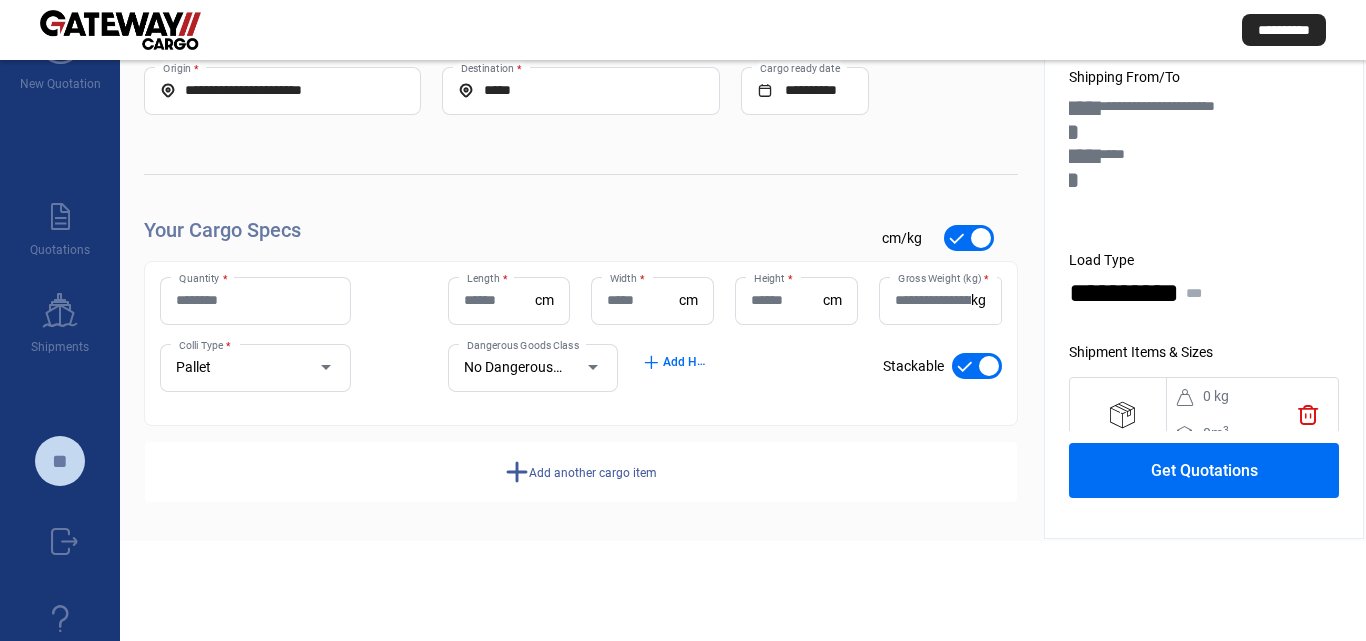 click on "Quantity *" at bounding box center (255, 300) 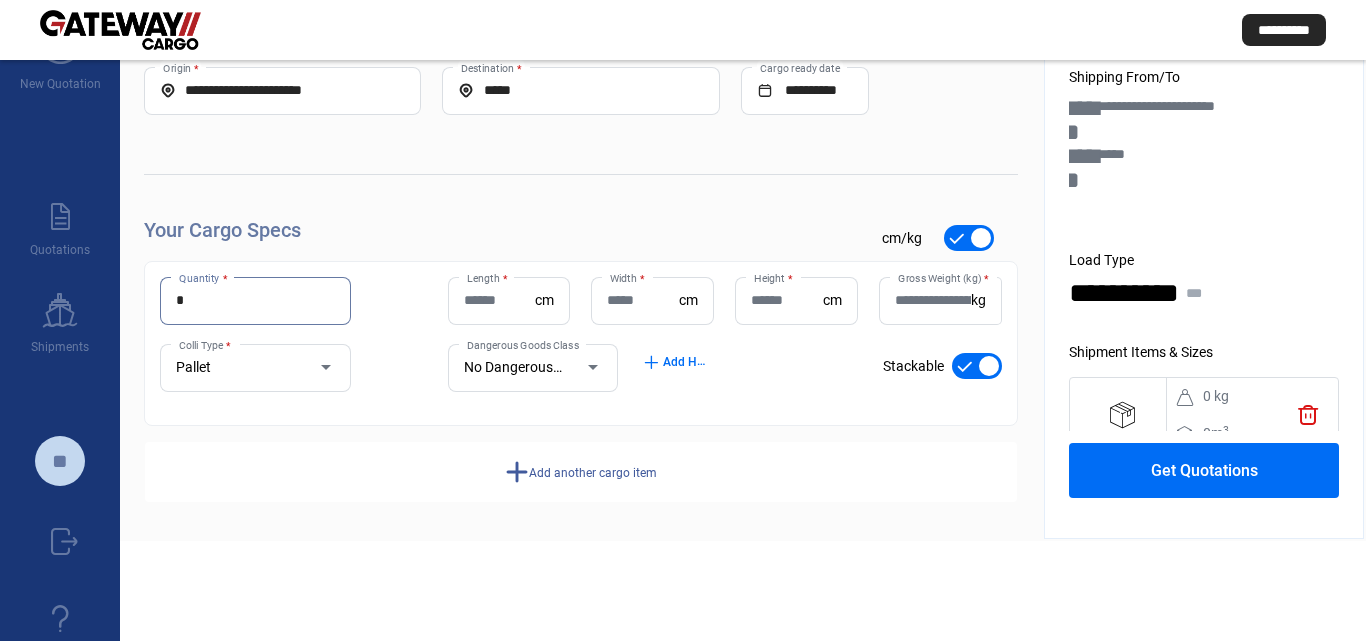 type on "*" 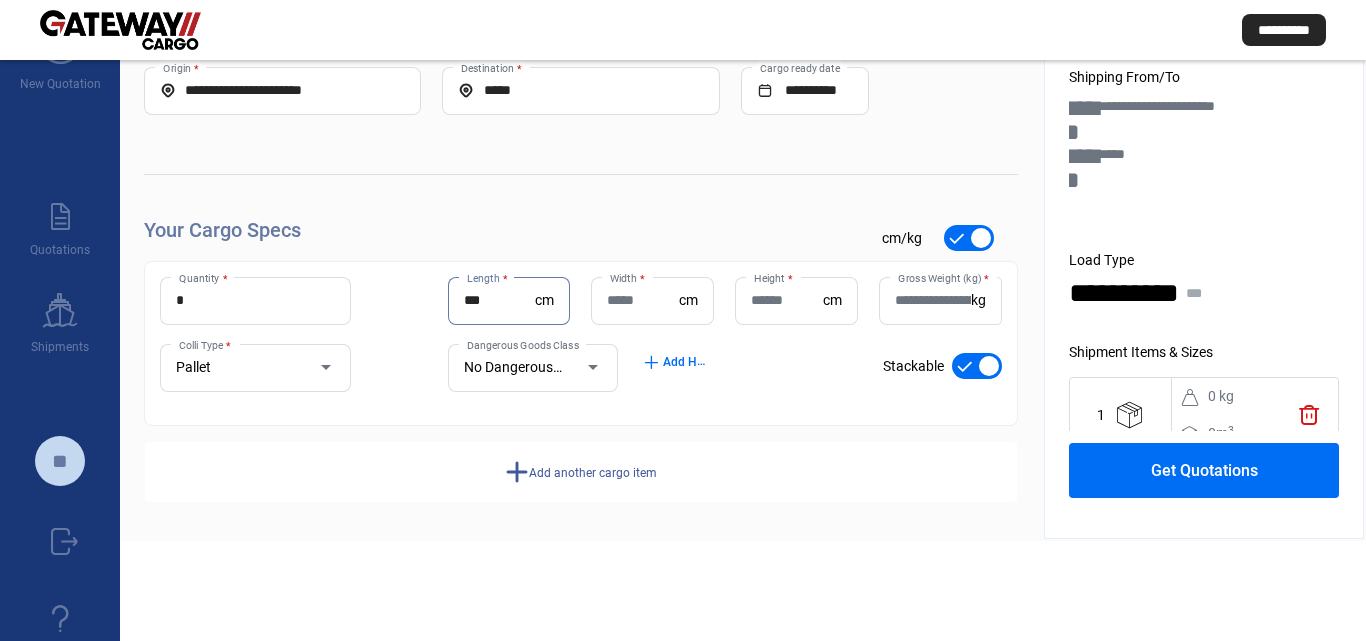 type on "***" 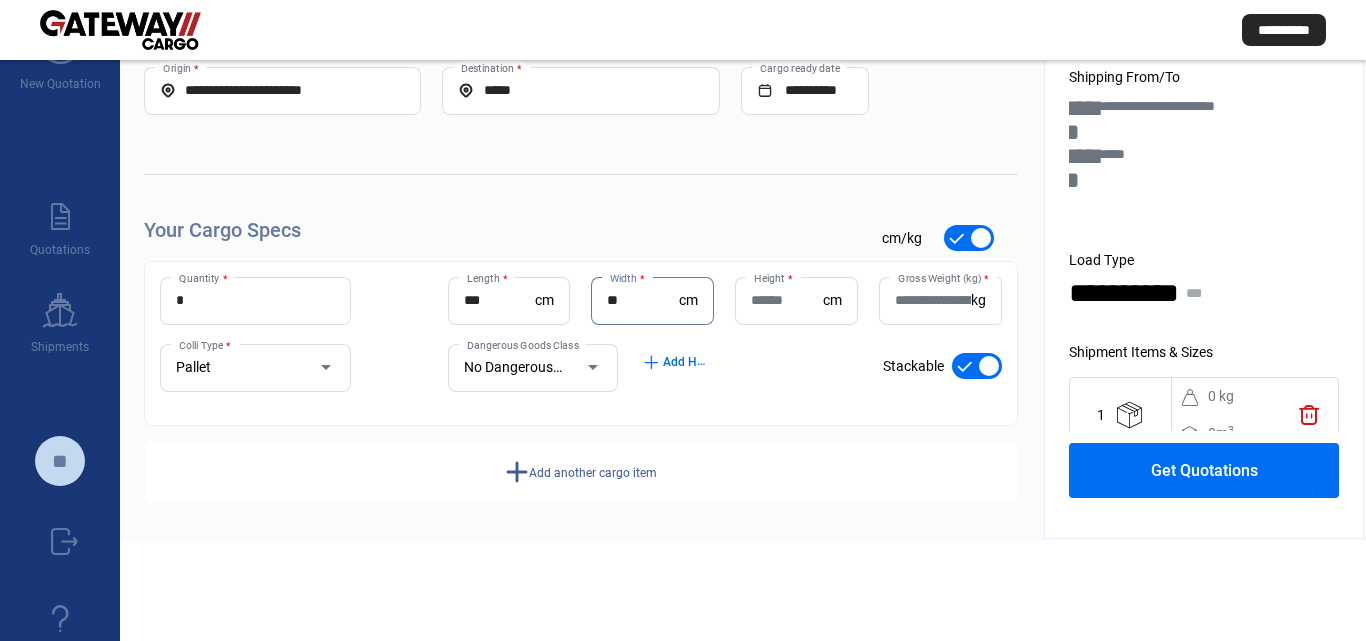 type on "**" 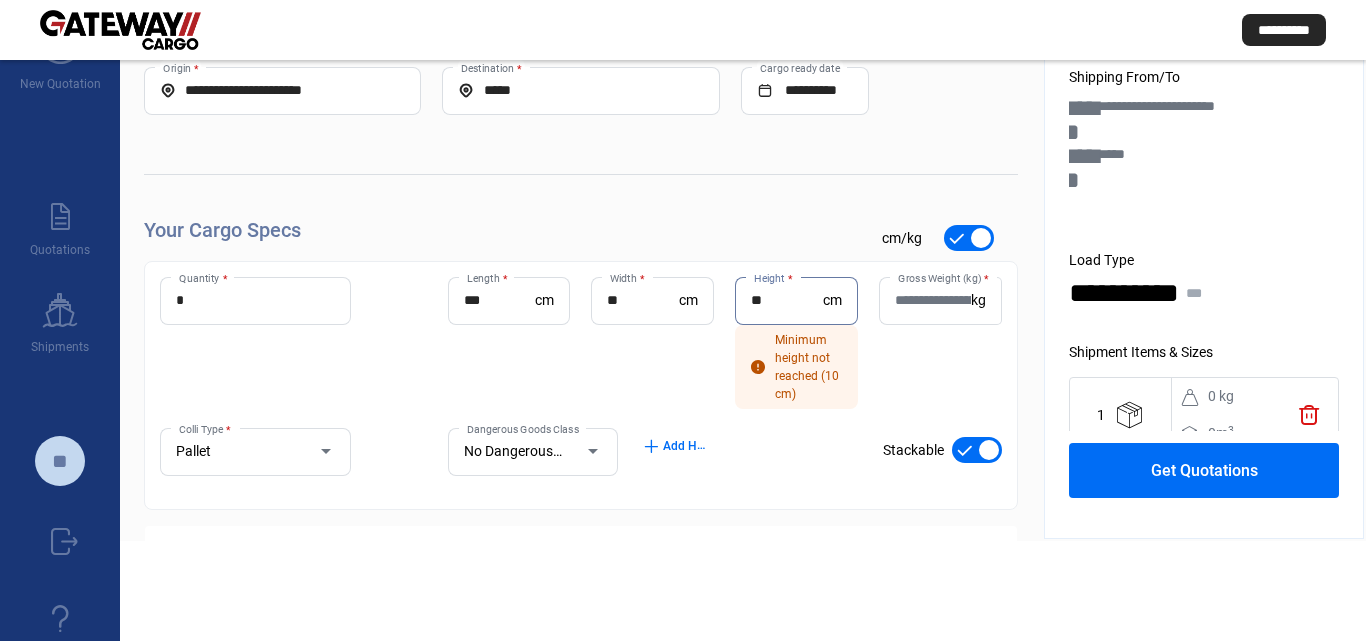 type on "**" 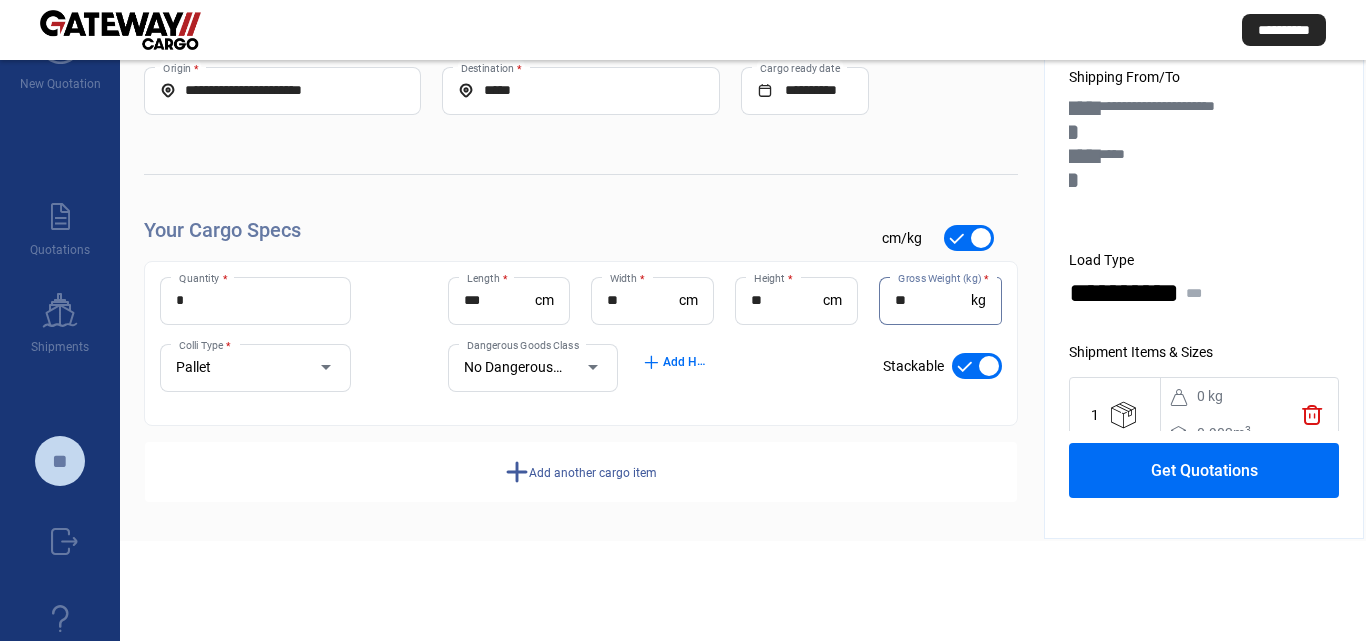 type on "*" 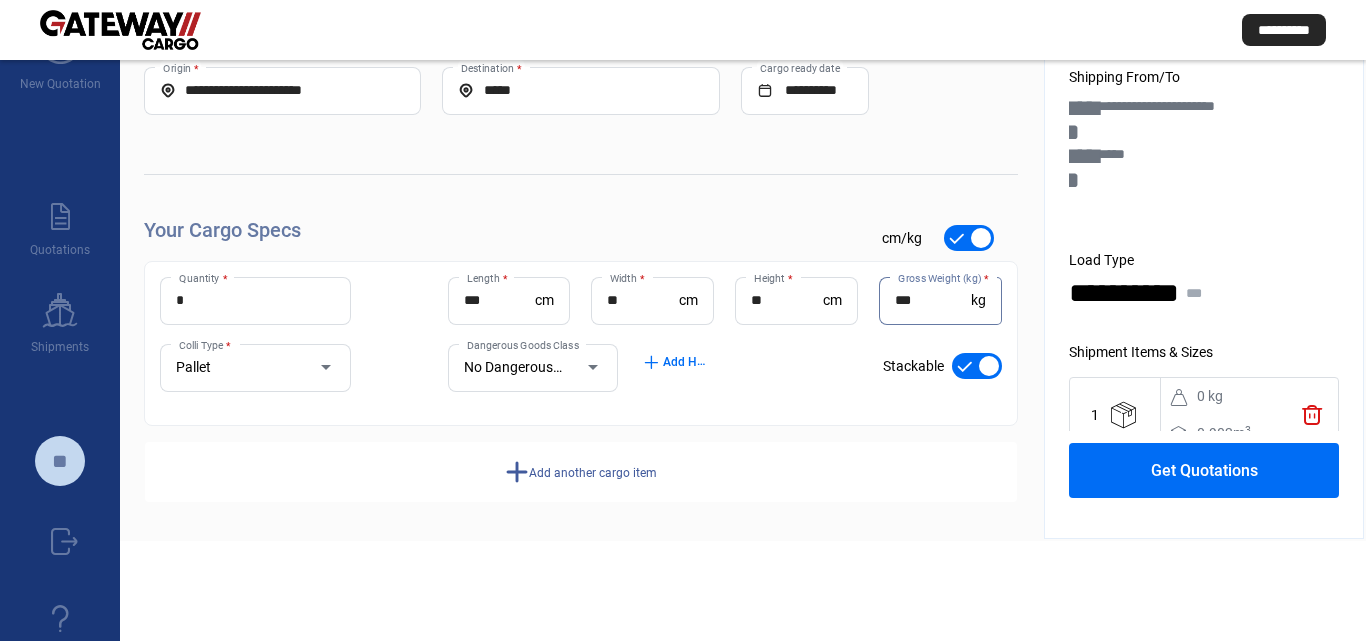 type on "***" 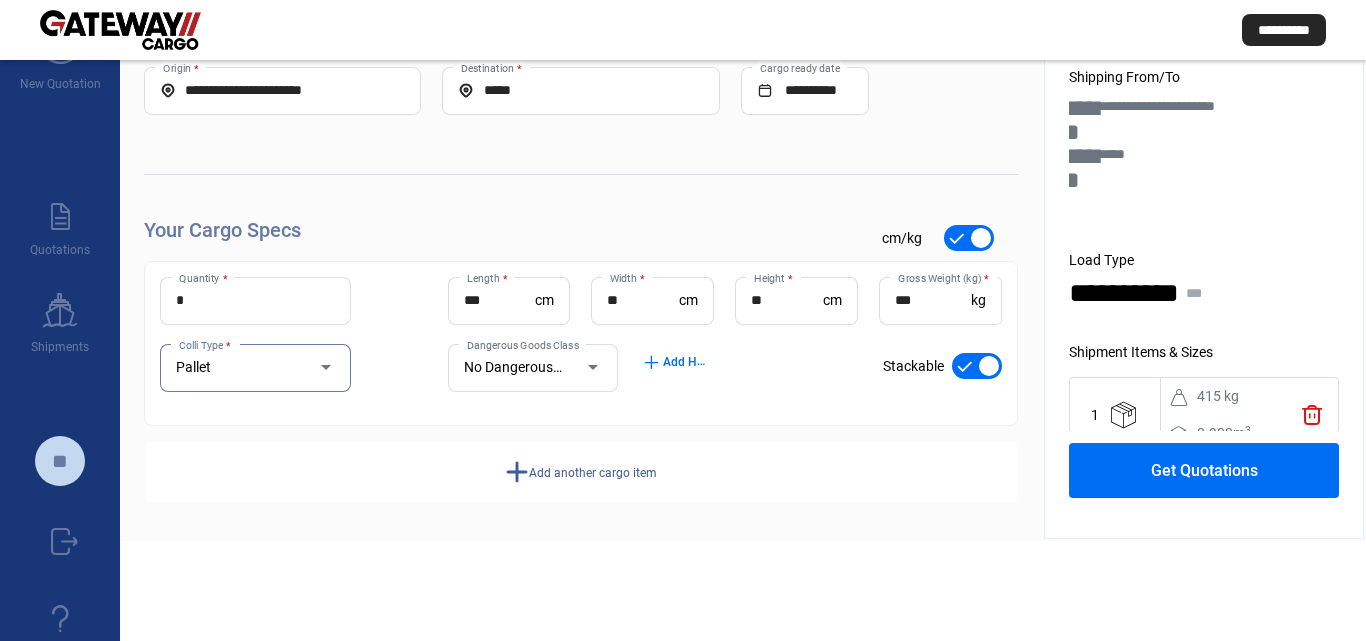 click on "Add another cargo item" 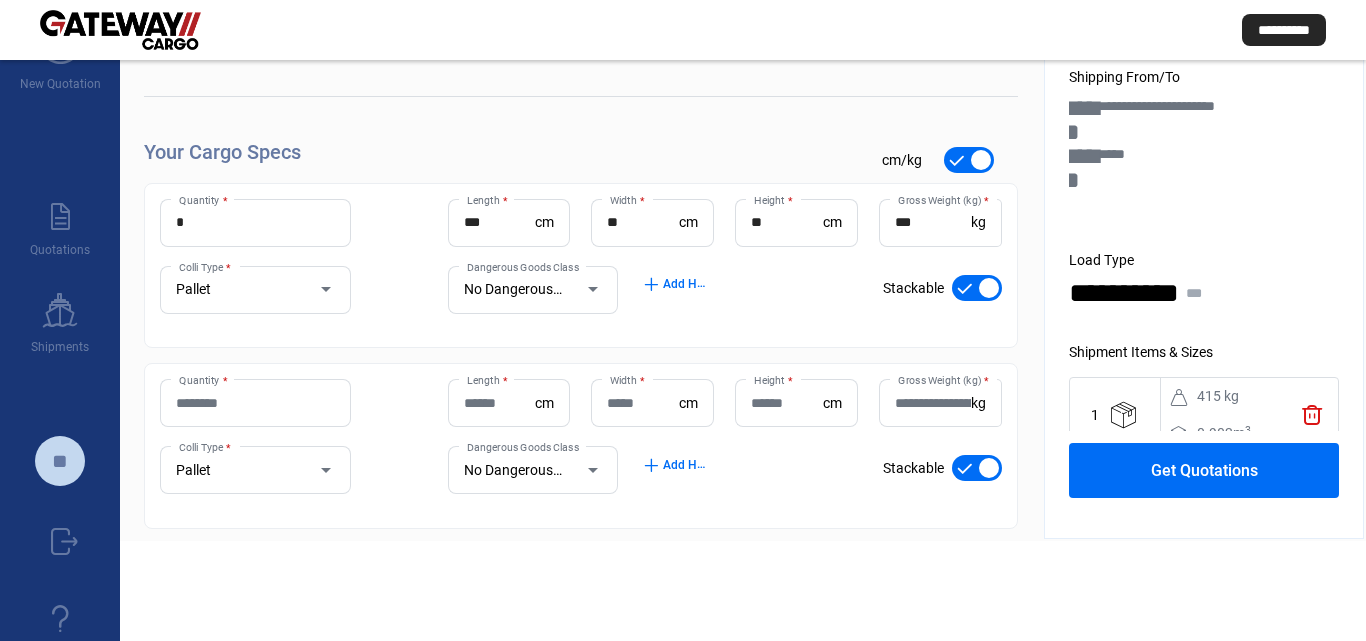 scroll, scrollTop: 100, scrollLeft: 0, axis: vertical 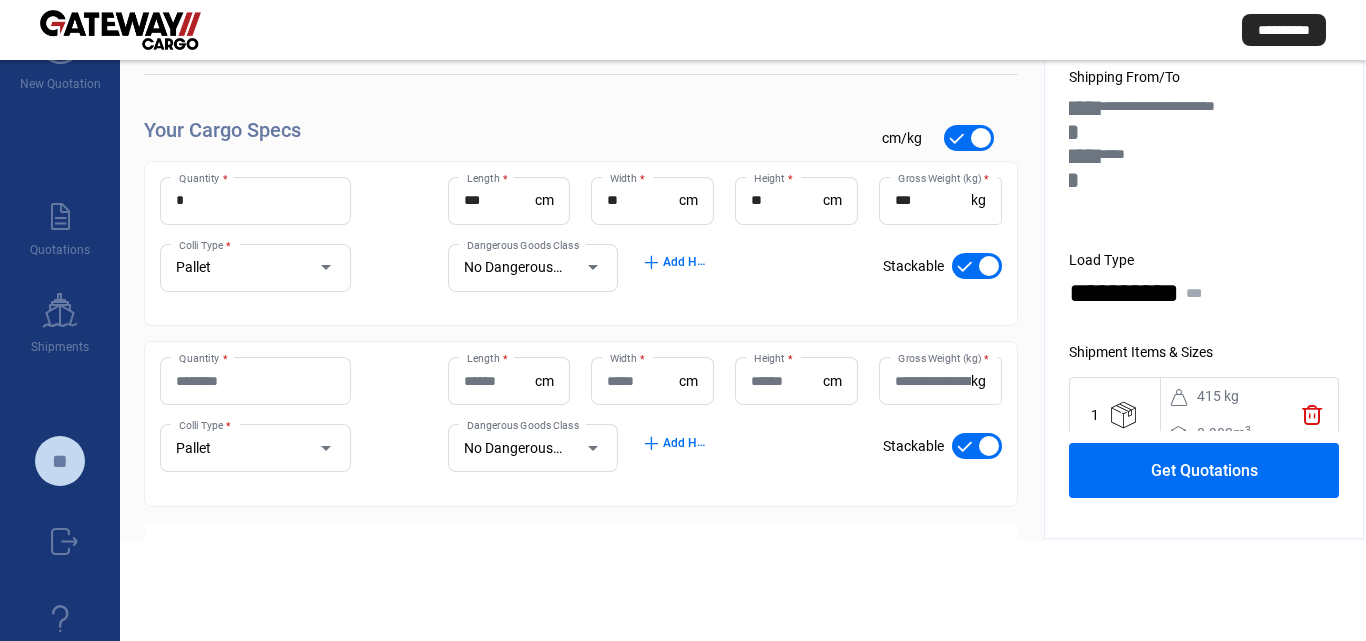 click on "Quantity *" 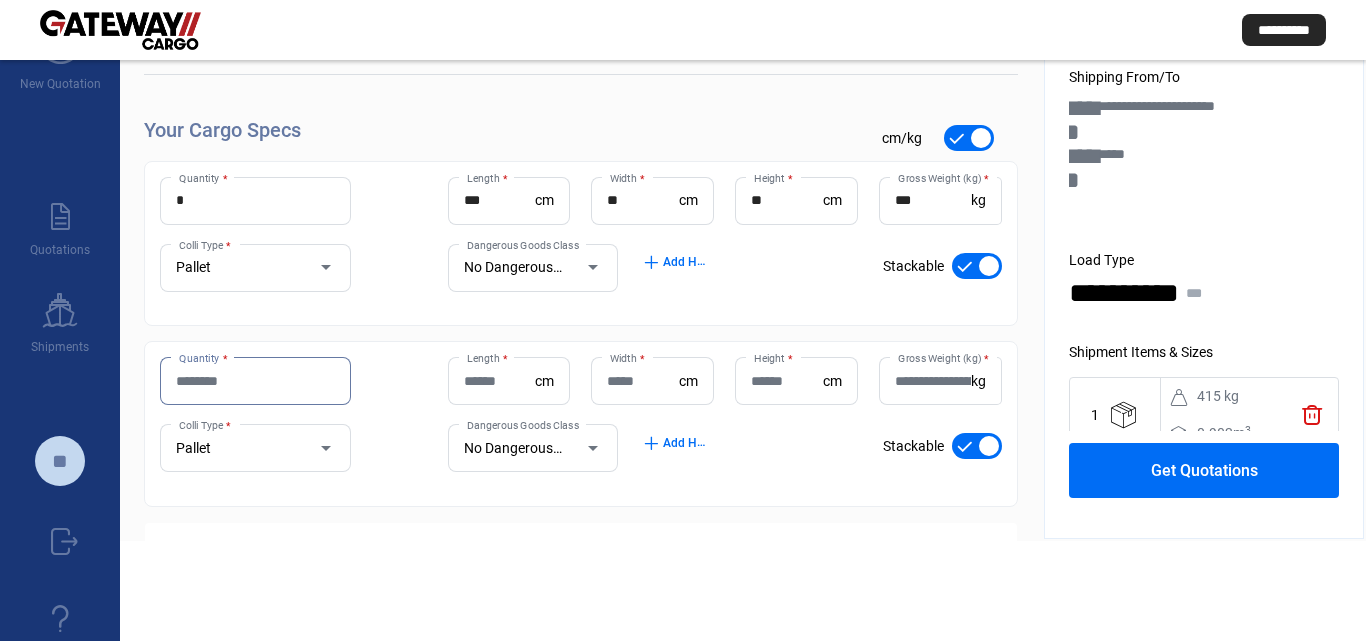 click on "Quantity *" at bounding box center (255, 381) 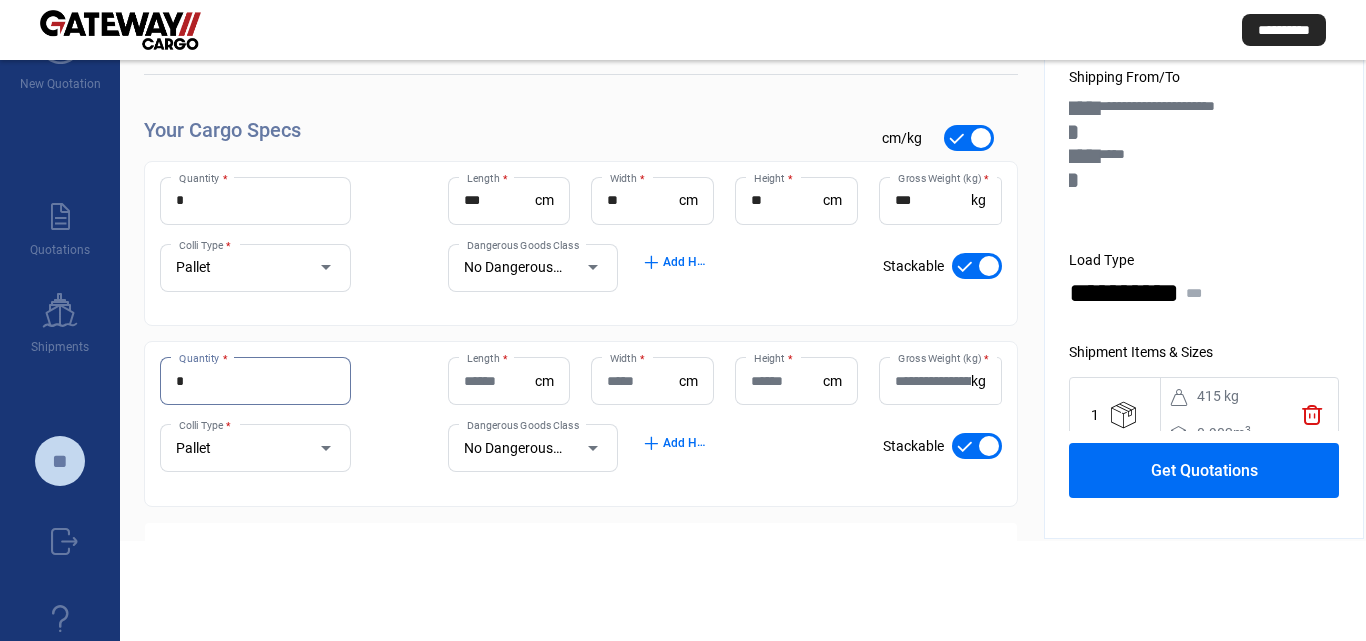 type on "*" 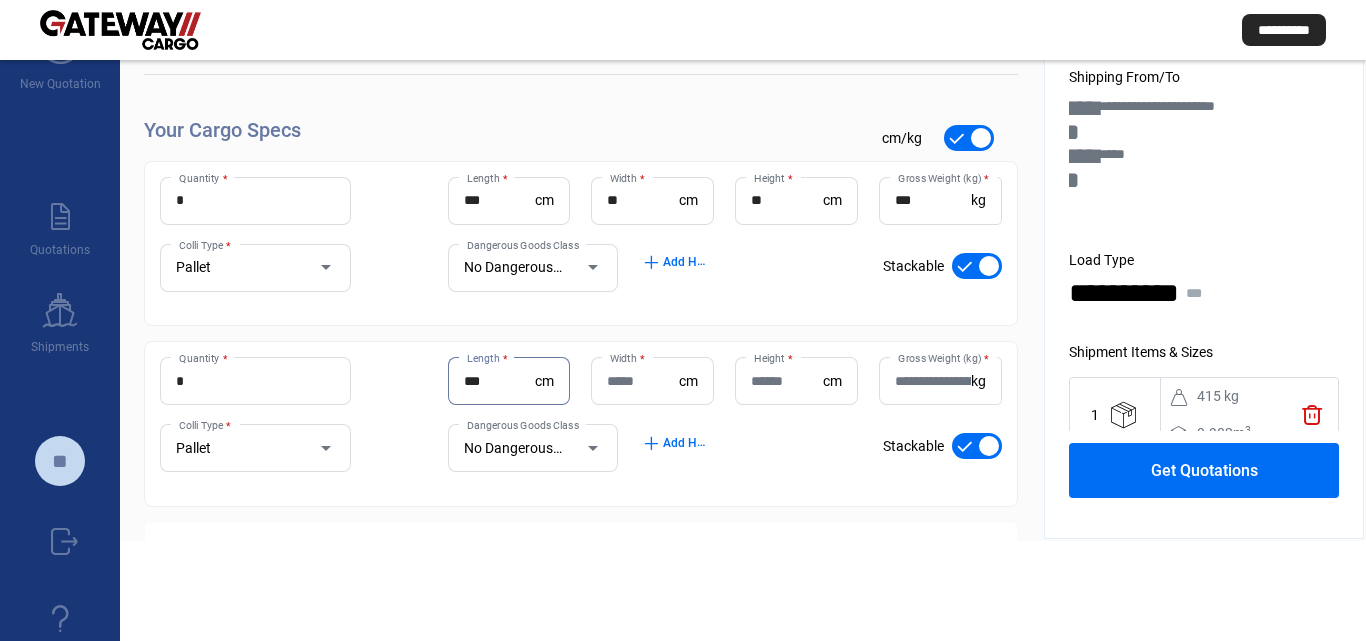 type on "***" 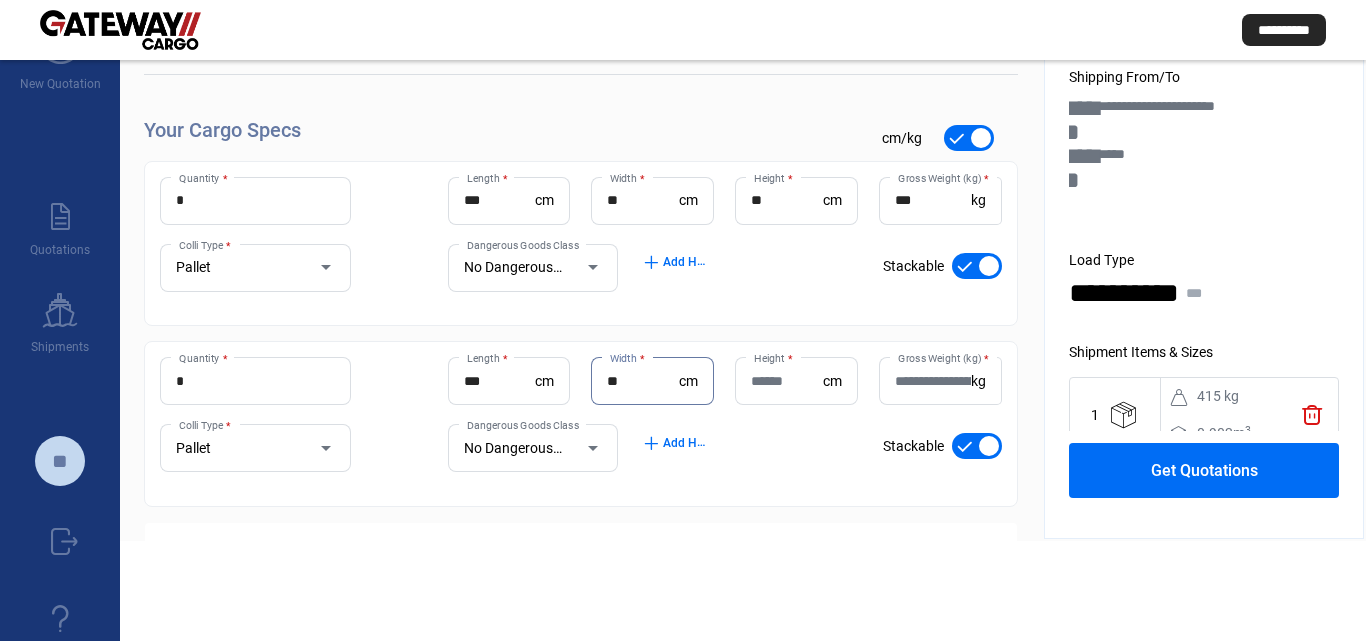type on "**" 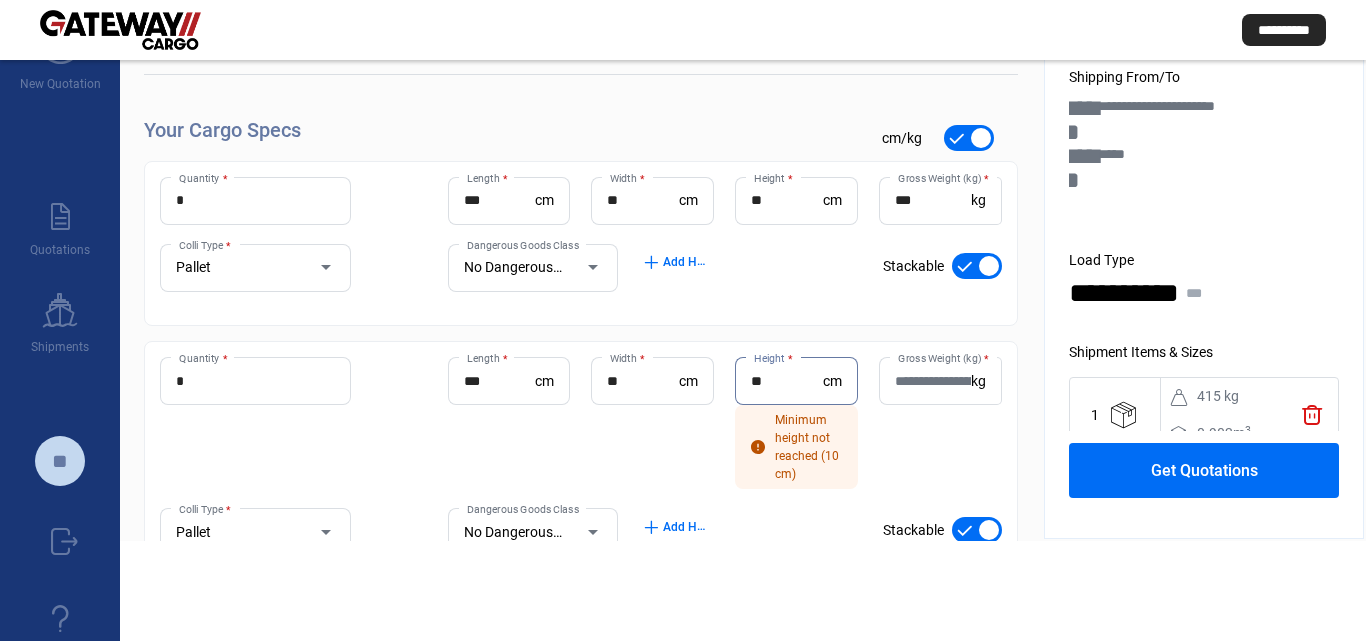 type on "**" 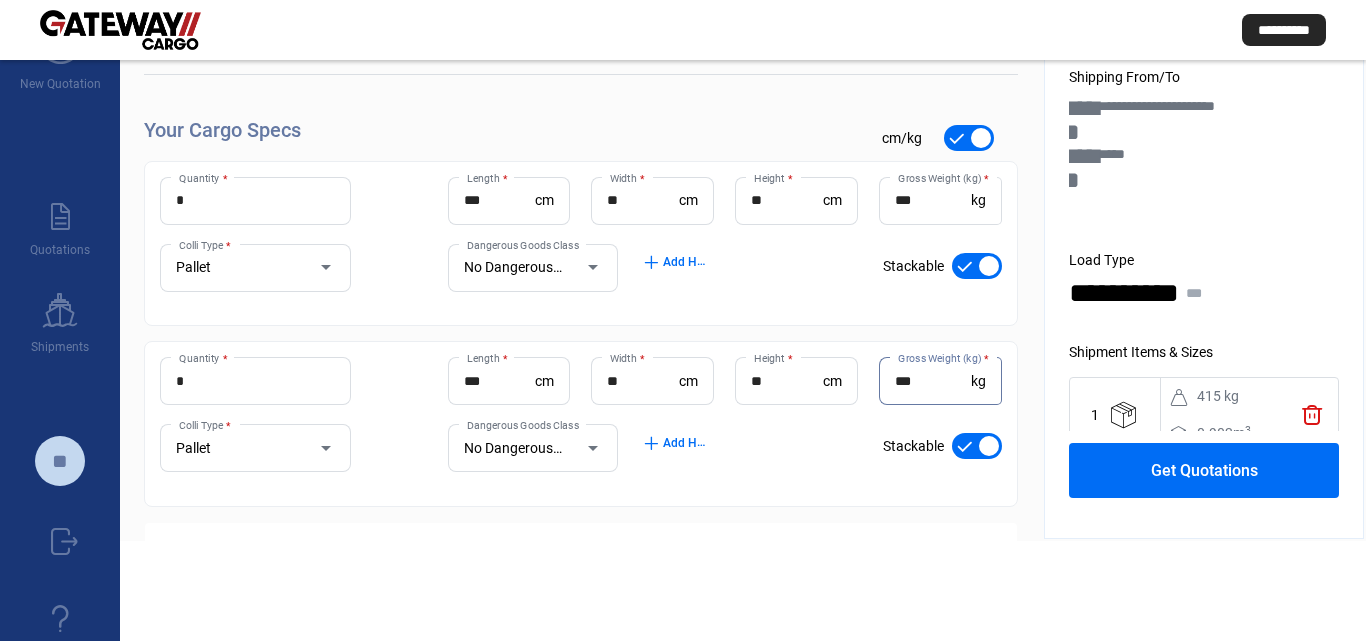 type on "***" 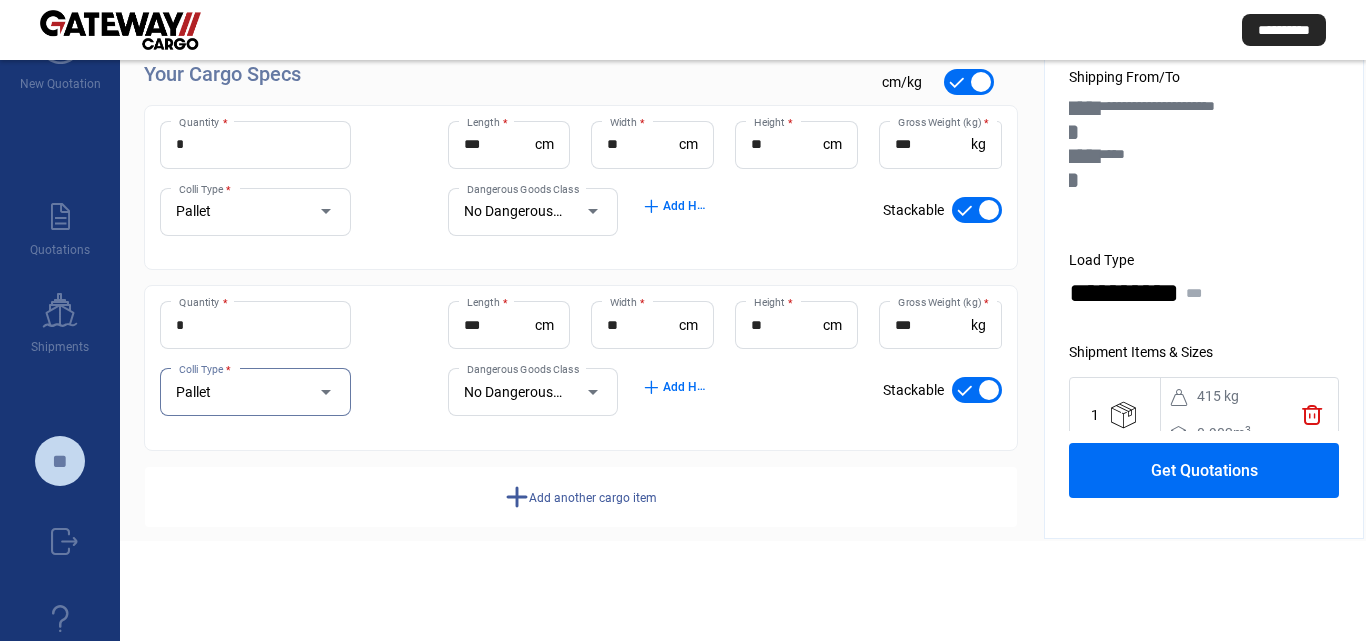 scroll, scrollTop: 183, scrollLeft: 0, axis: vertical 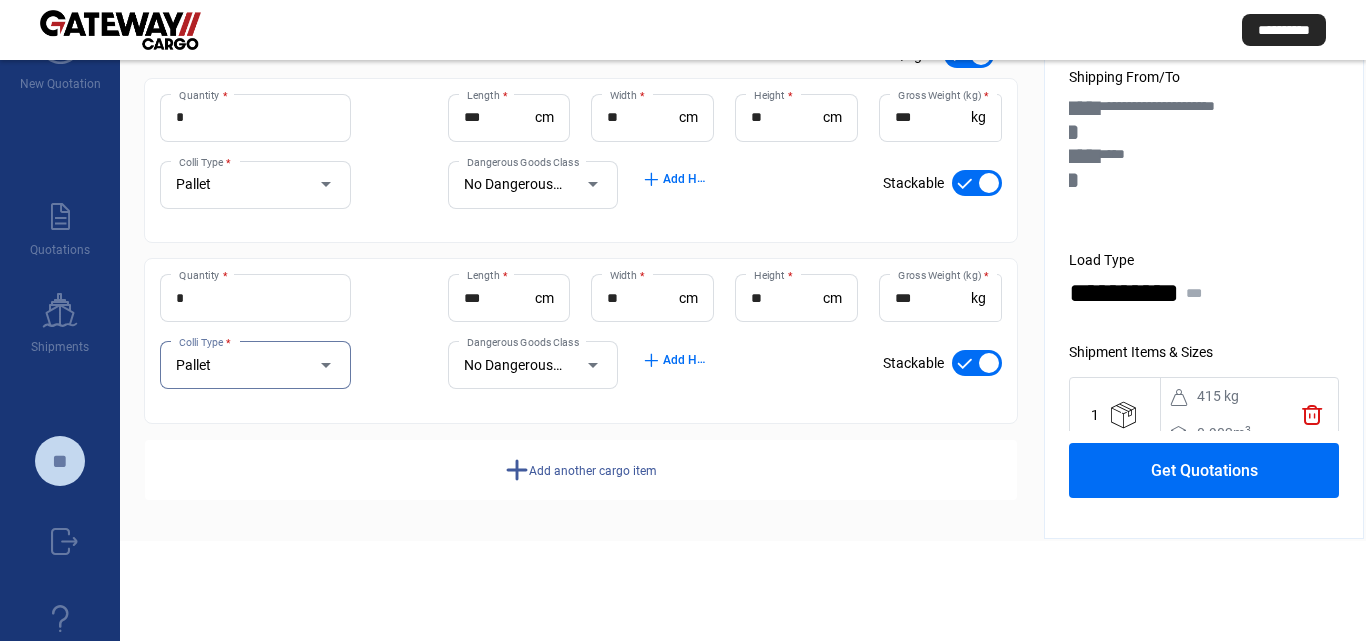 click on "add  Add another cargo item" 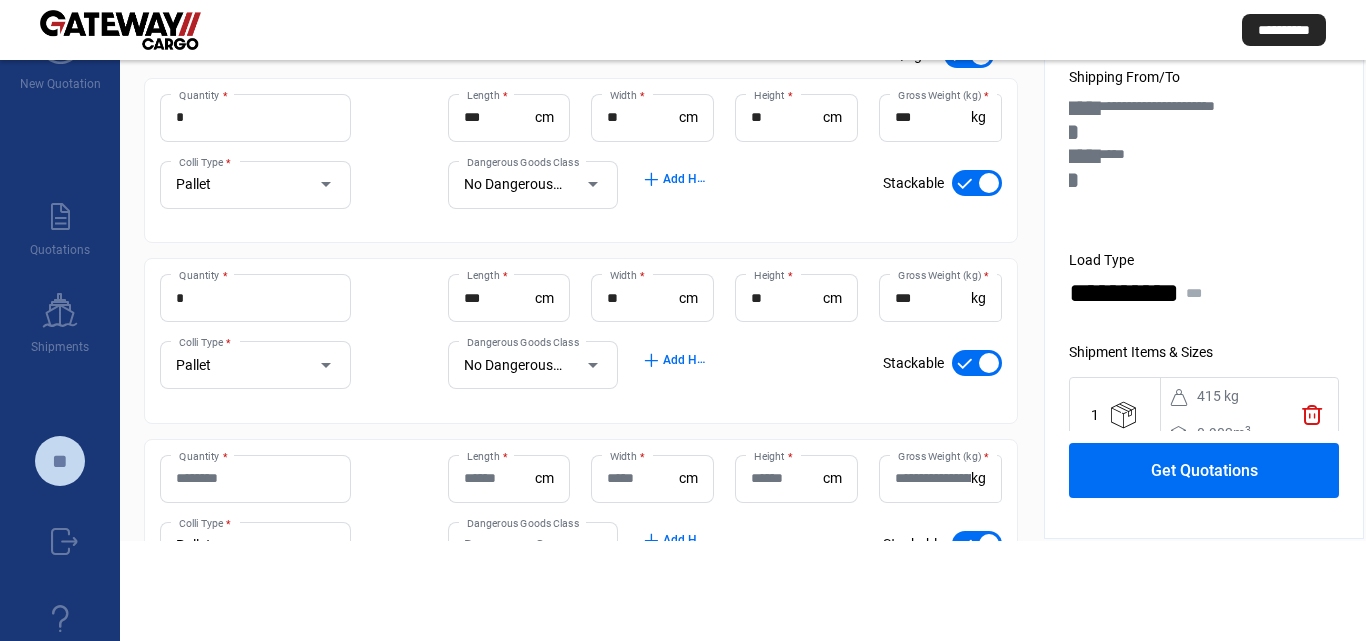 click on "Quantity *" at bounding box center [255, 478] 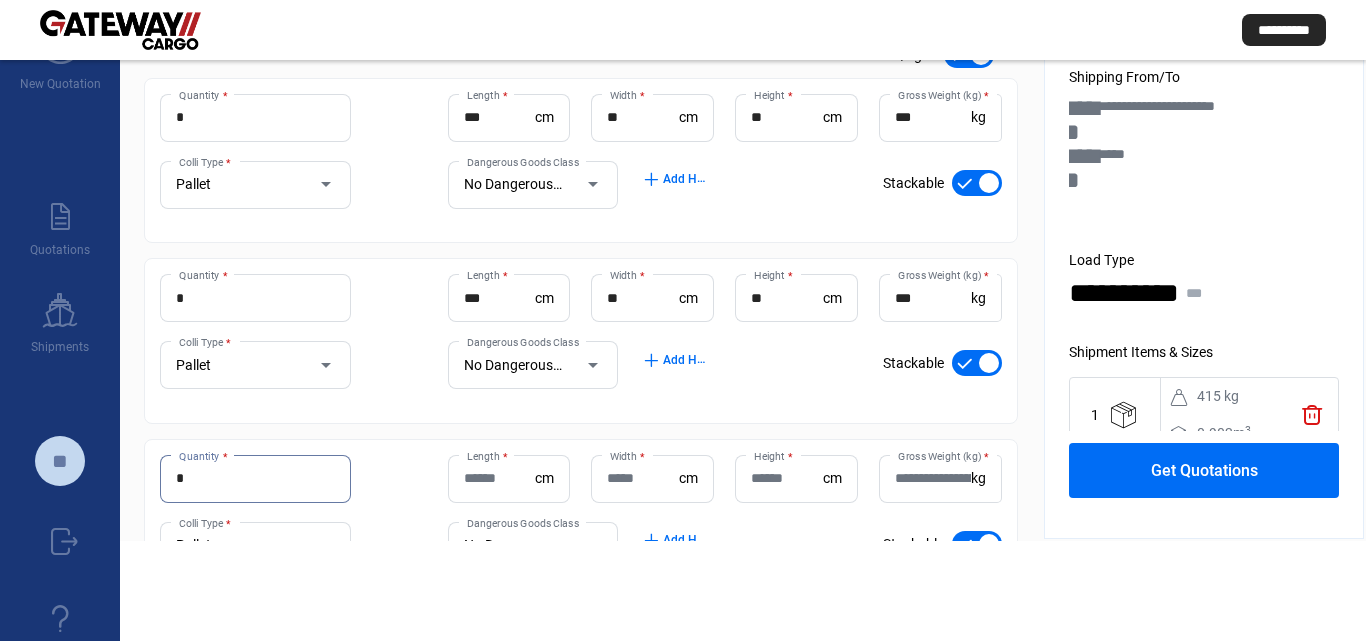 type on "*" 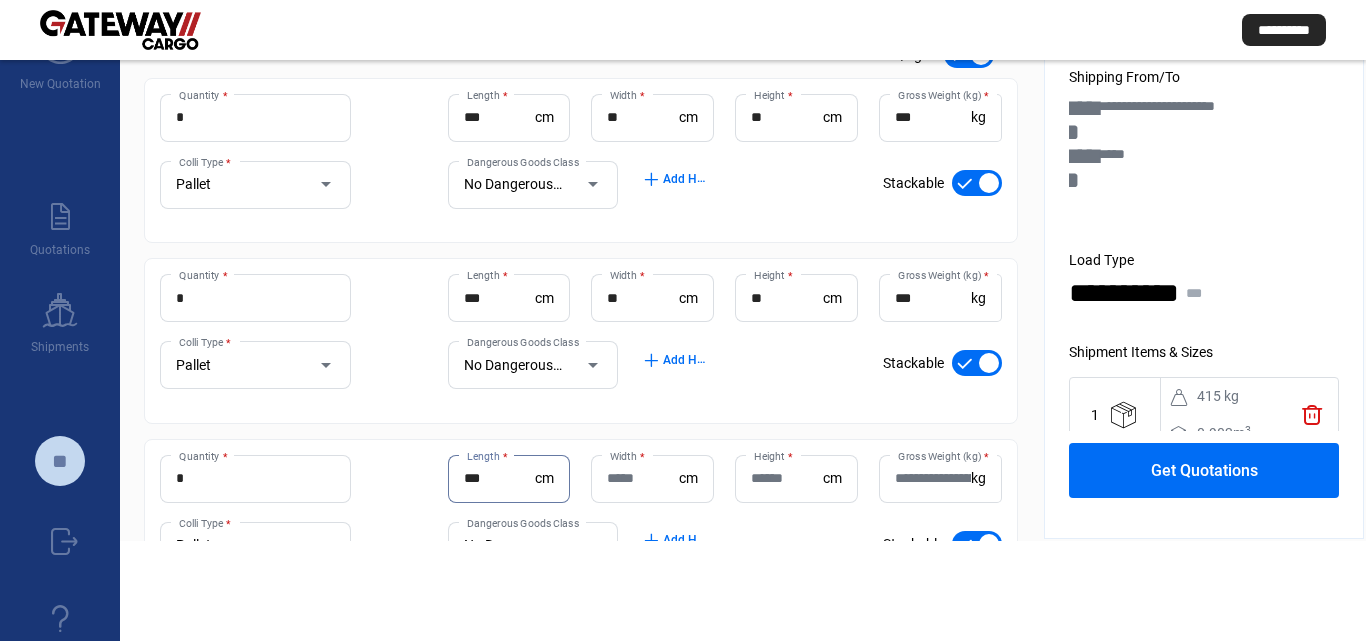 type on "***" 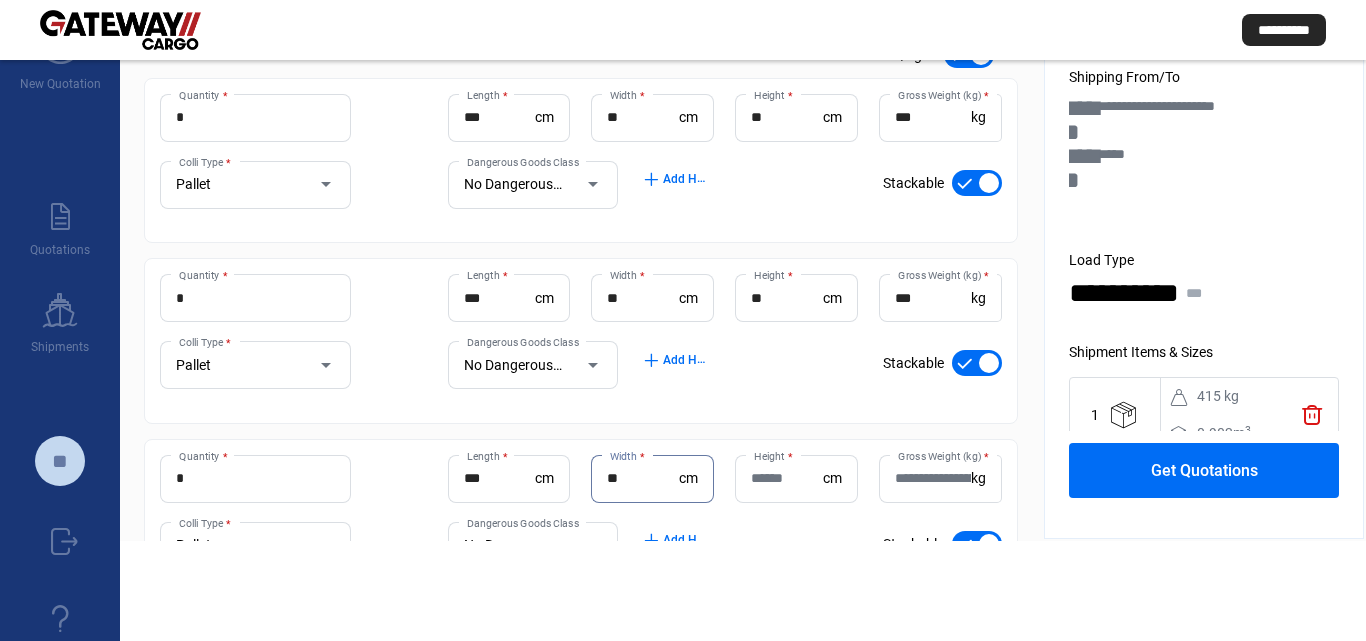 type on "*" 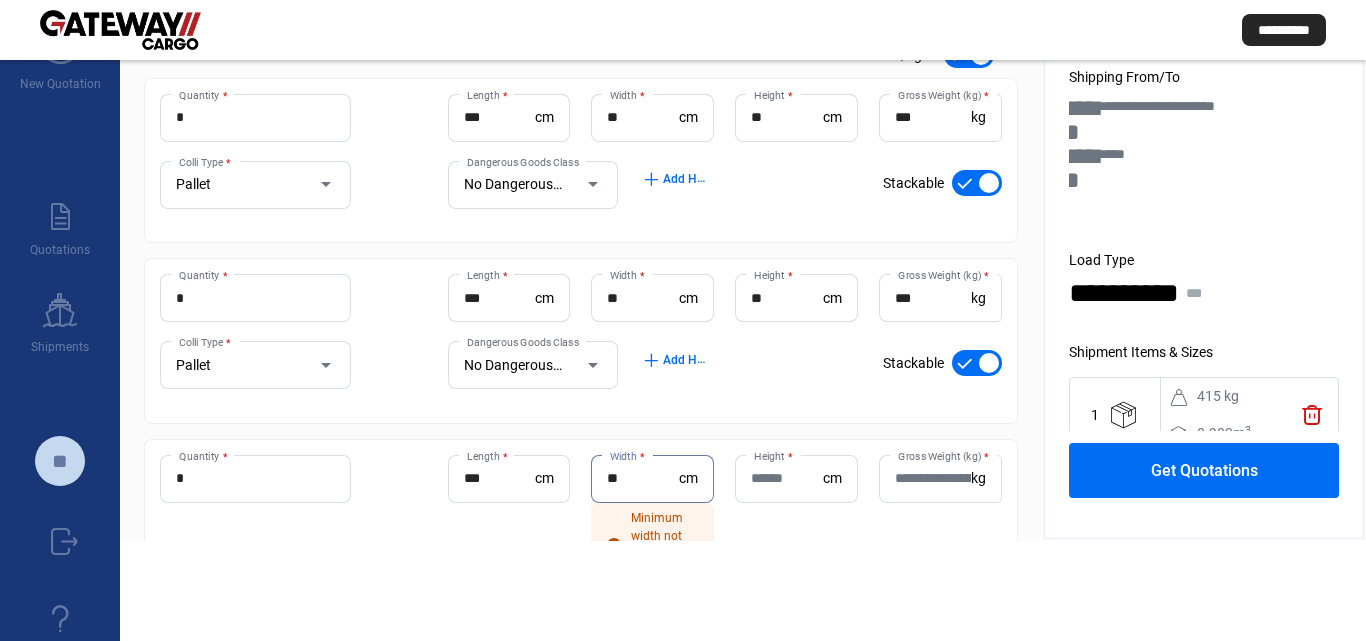 type on "**" 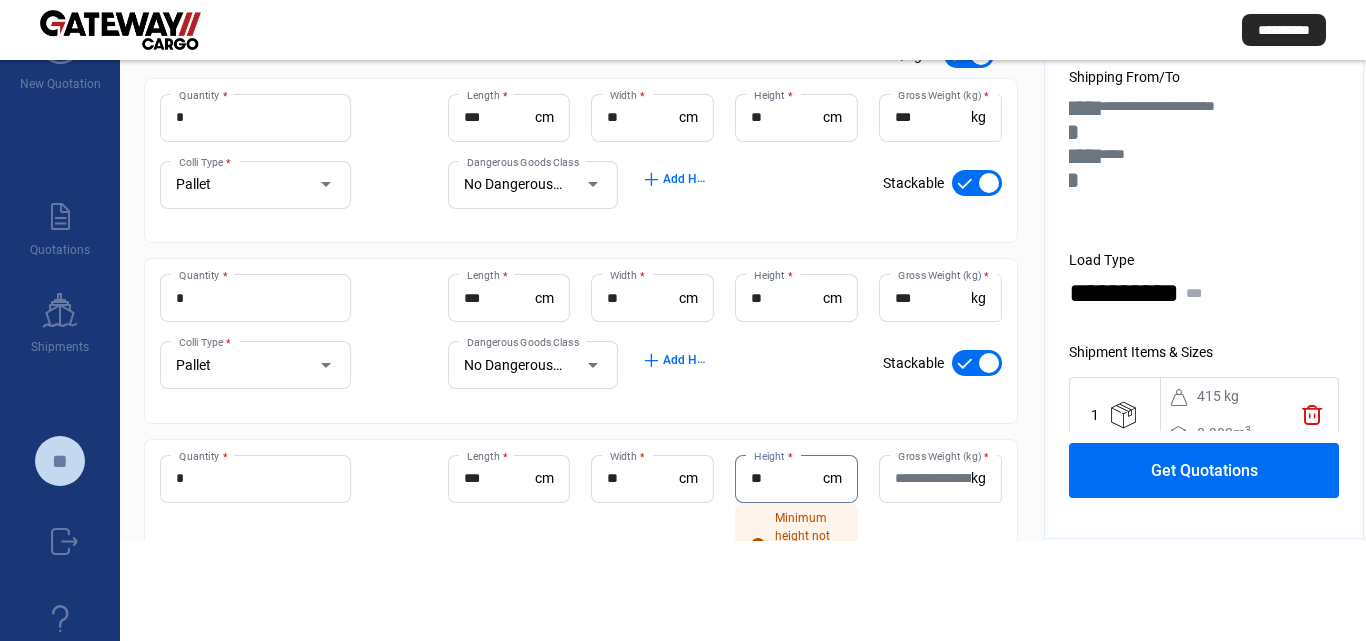 type on "**" 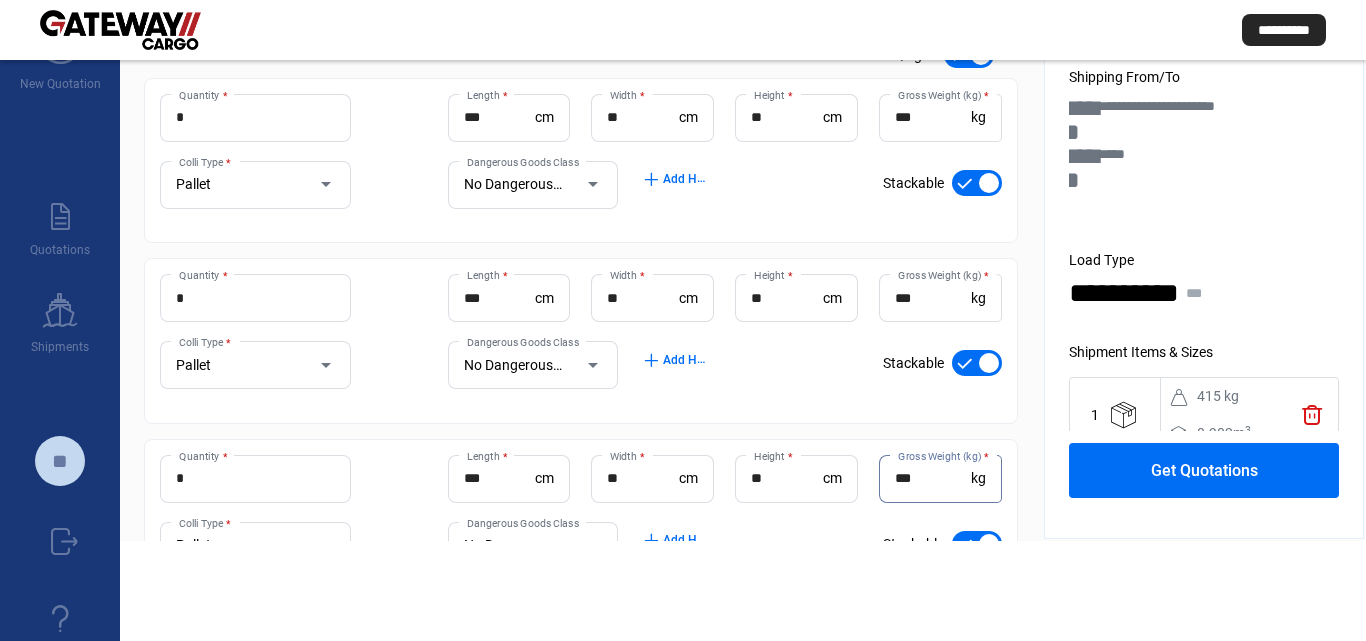 scroll, scrollTop: 200, scrollLeft: 0, axis: vertical 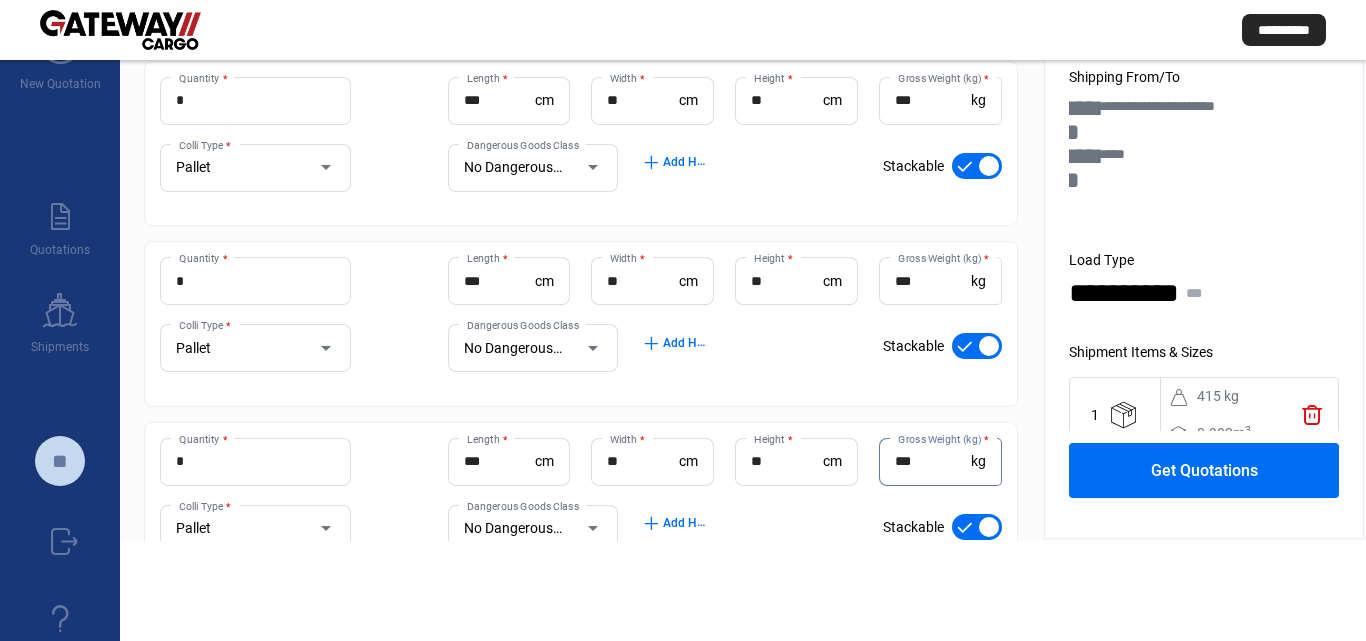 drag, startPoint x: 924, startPoint y: 454, endPoint x: 947, endPoint y: 454, distance: 23 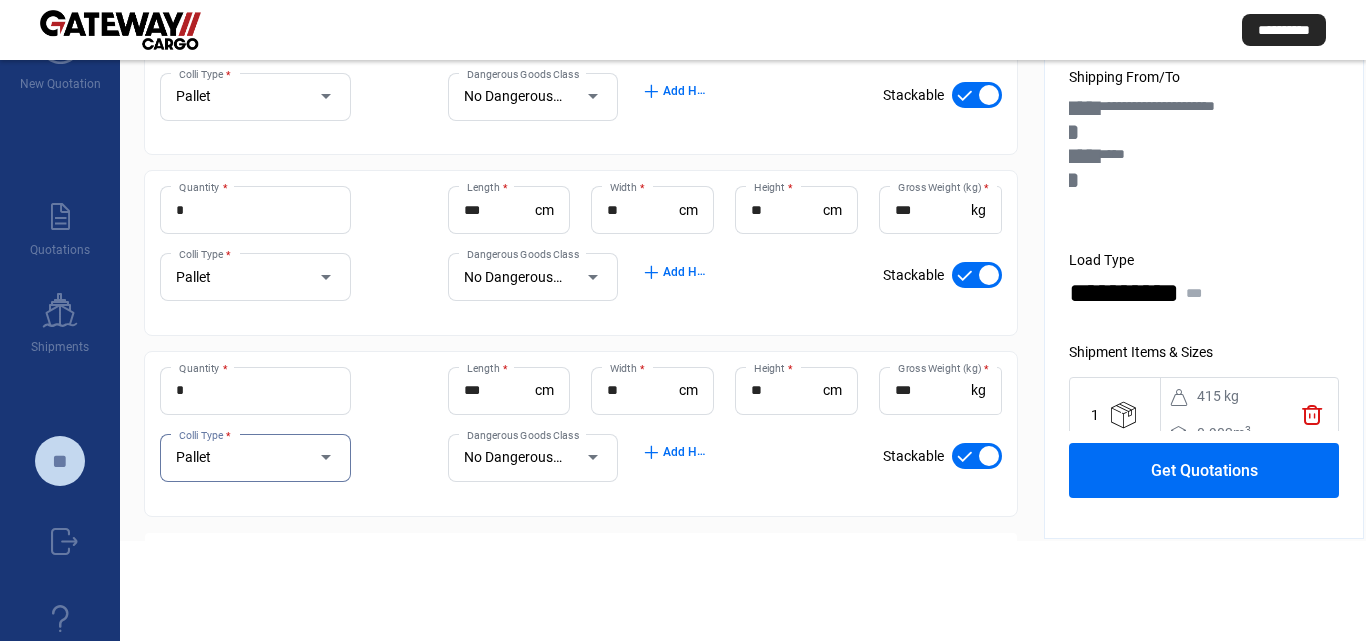 scroll, scrollTop: 364, scrollLeft: 0, axis: vertical 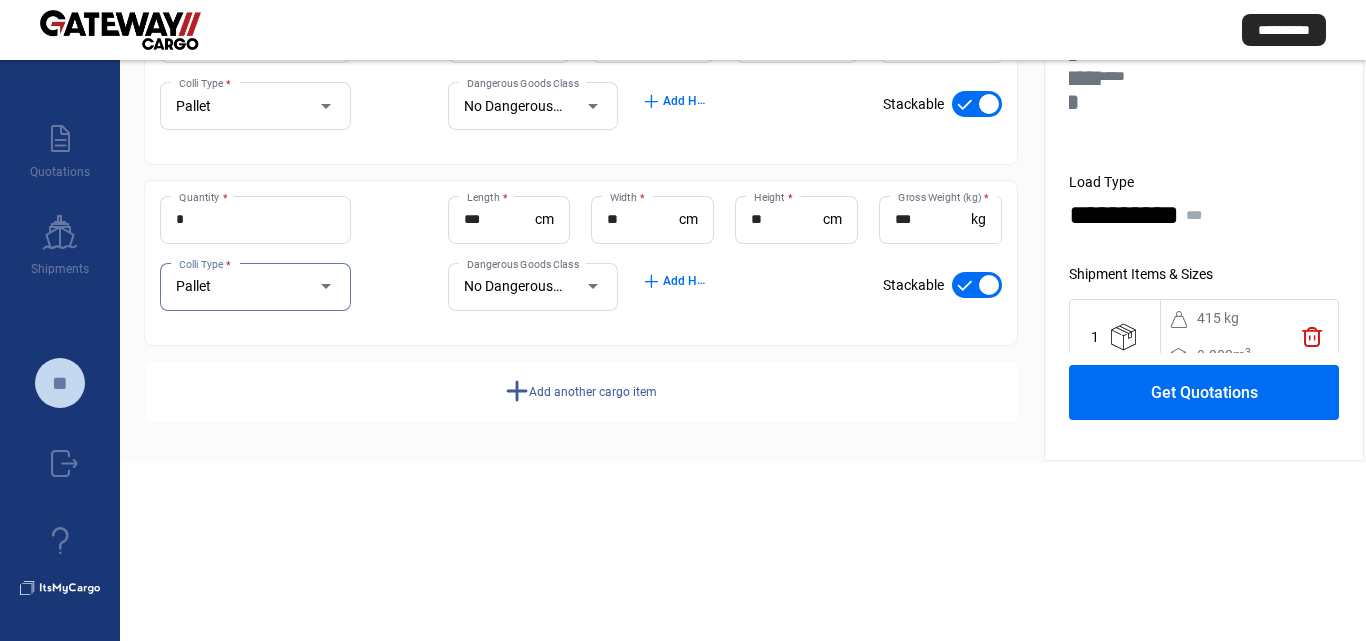 click on "Add another cargo item" 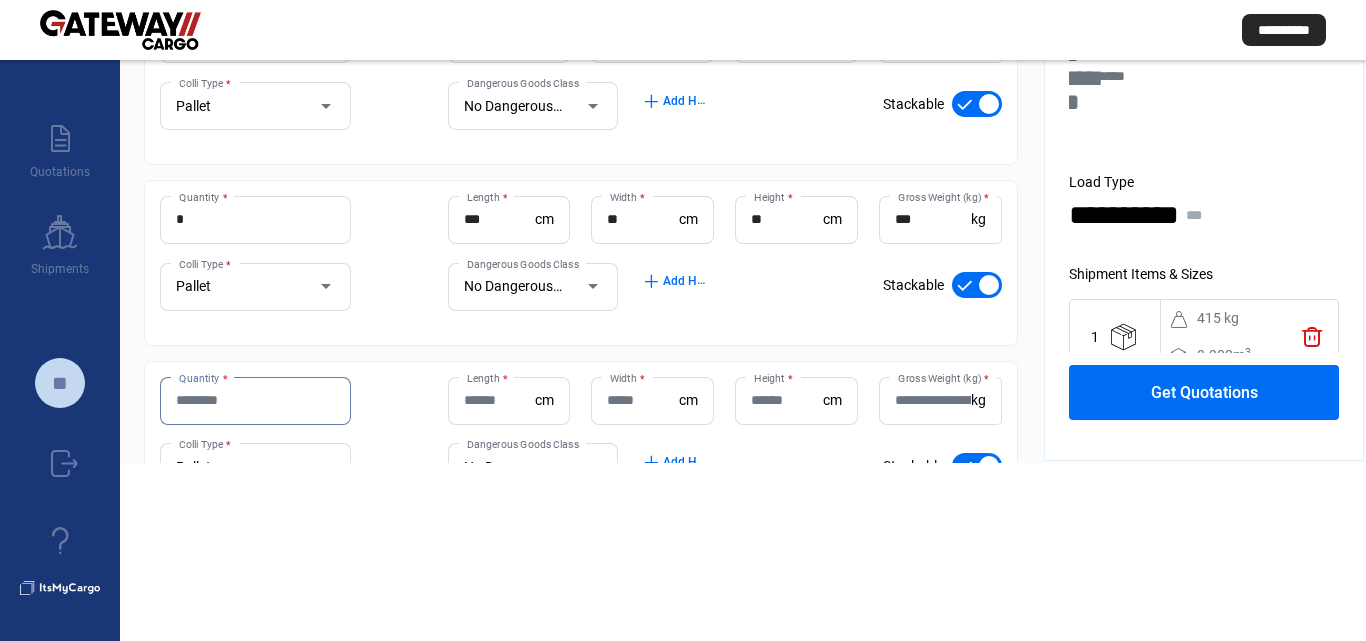 click on "Quantity *" at bounding box center [255, 400] 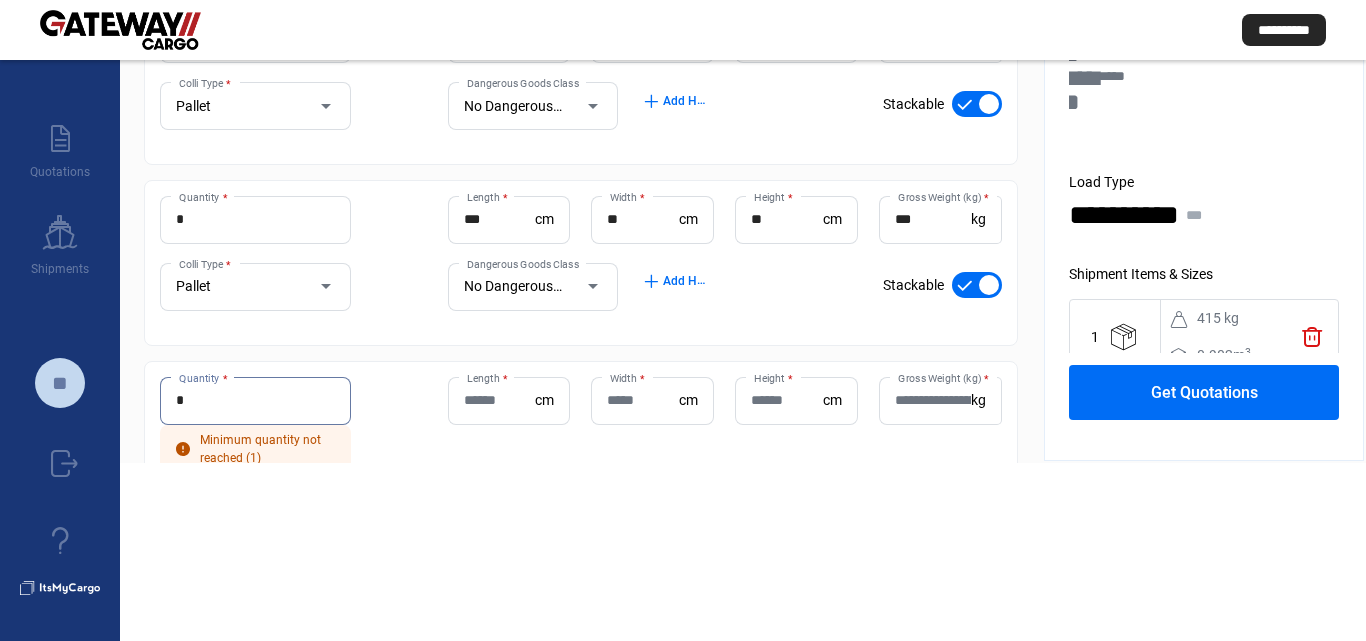 type on "*" 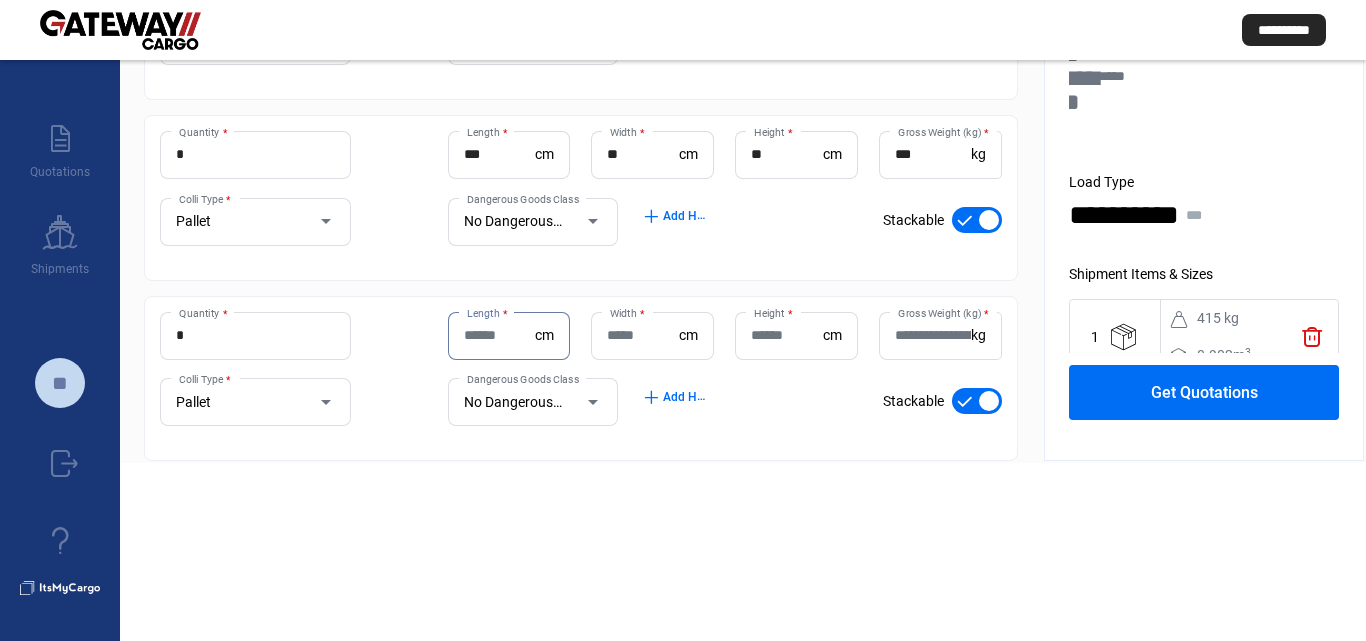 scroll, scrollTop: 464, scrollLeft: 0, axis: vertical 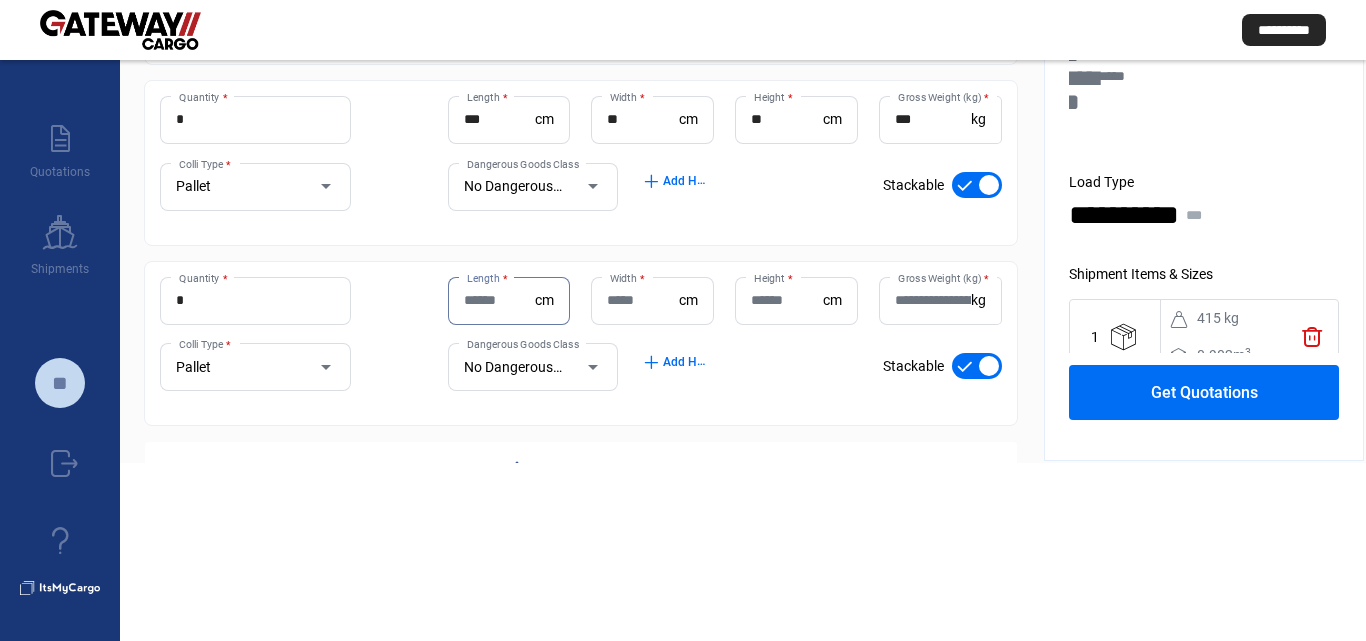 click on "Pallet" at bounding box center (236, 367) 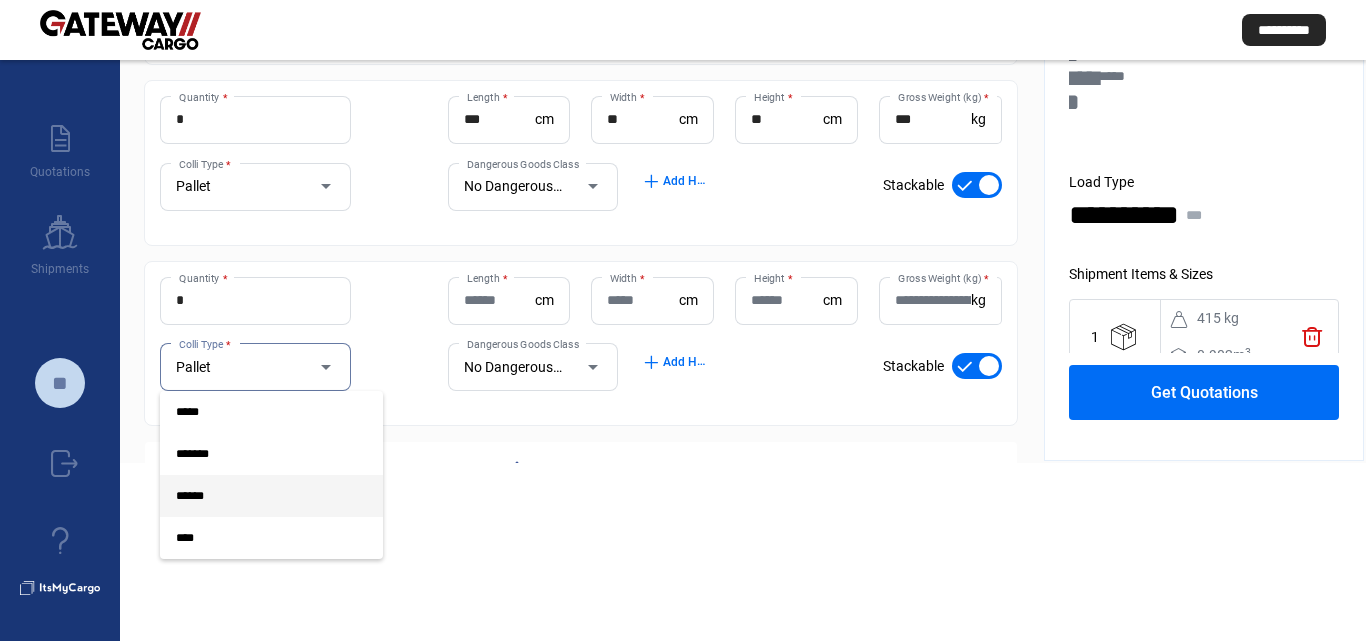 click on "******" at bounding box center [255, 496] 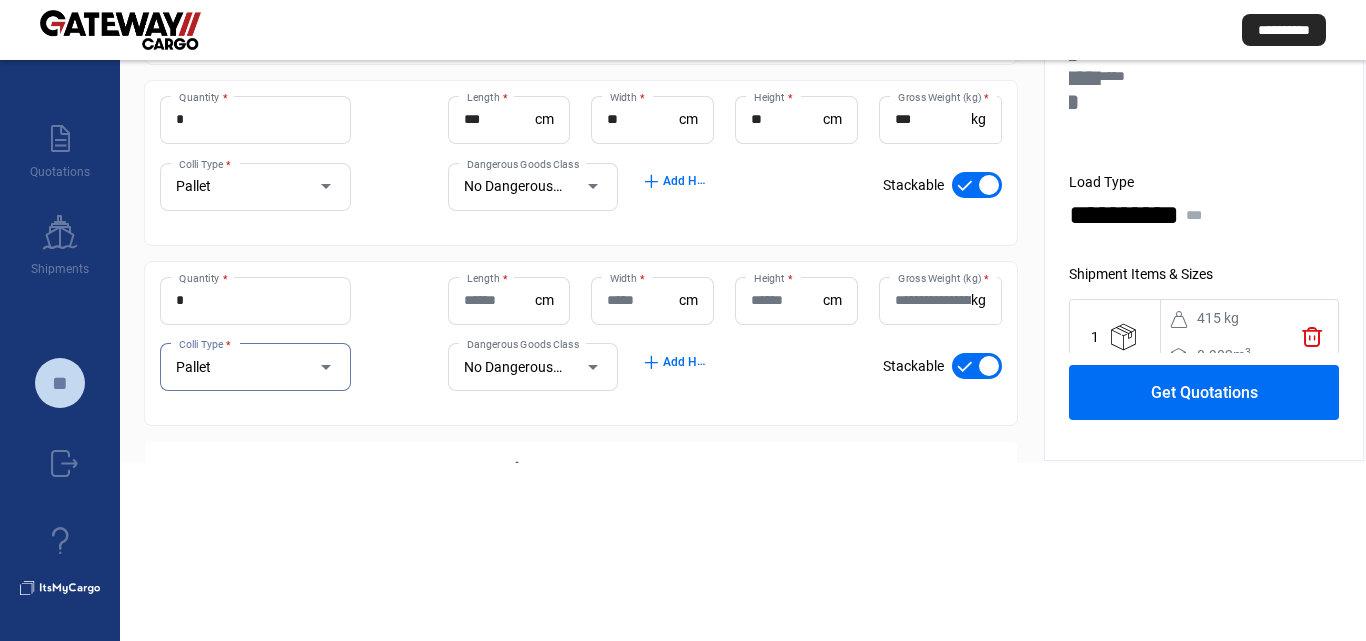 click on "*  Quantity *" 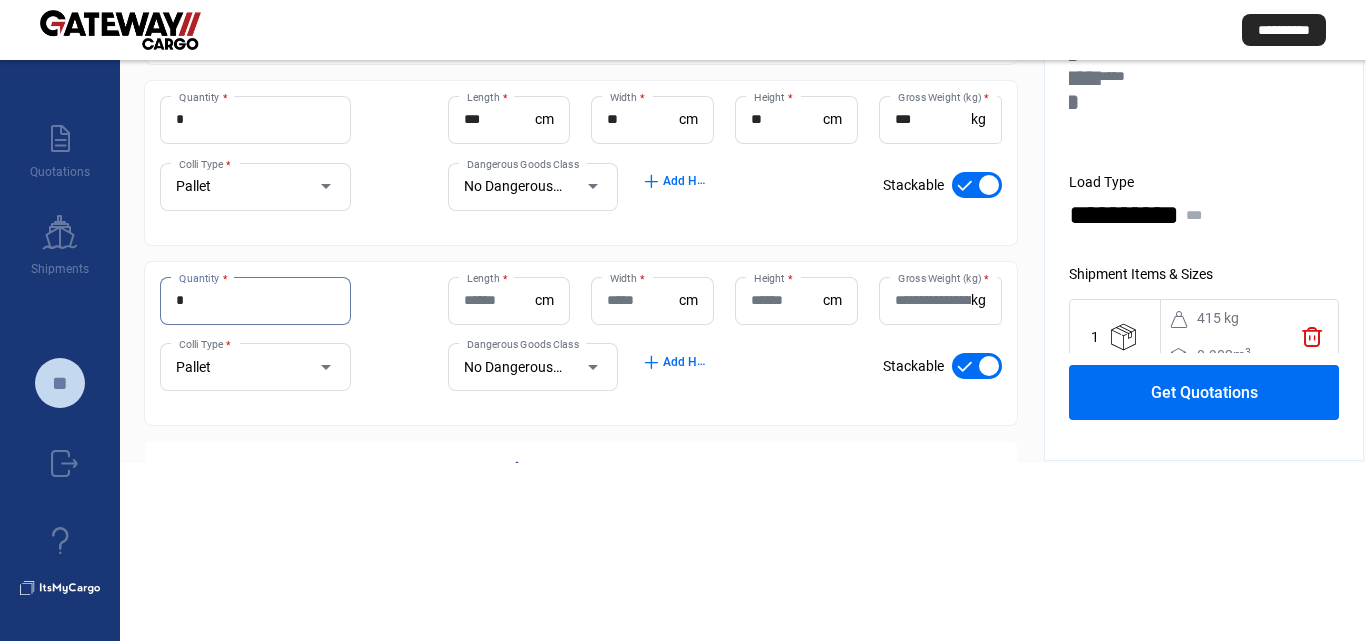 click on "*" at bounding box center [255, 300] 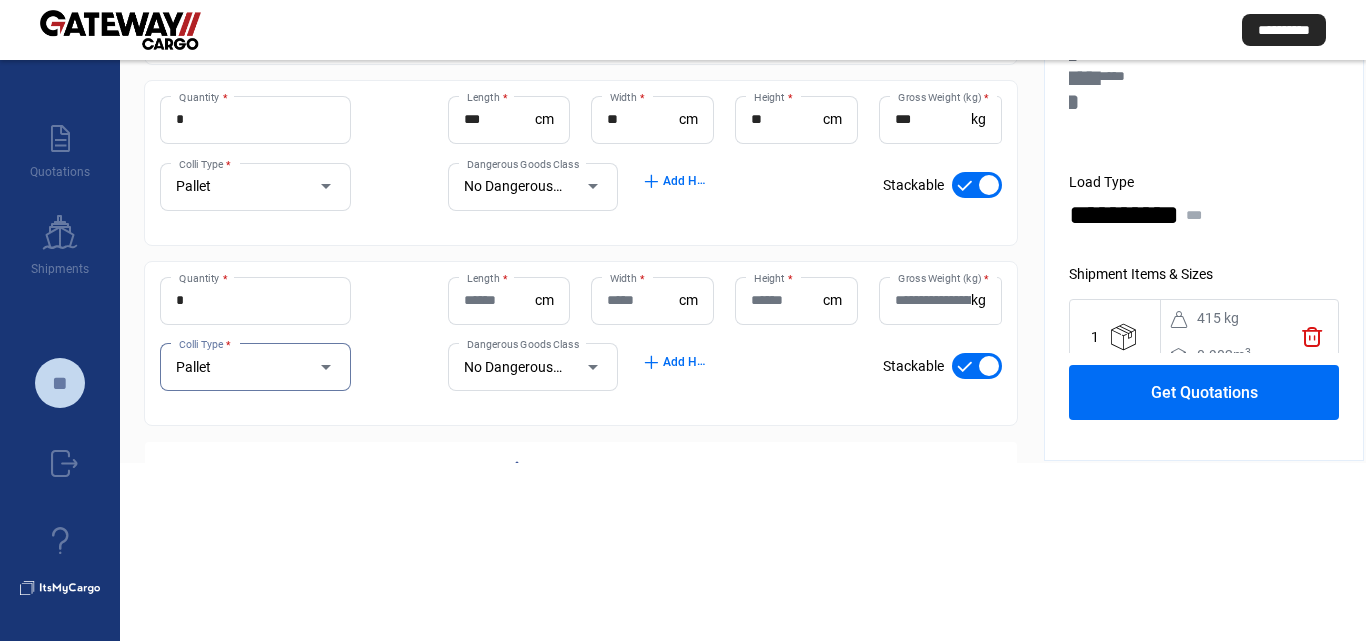 click on "Pallet" at bounding box center [236, 367] 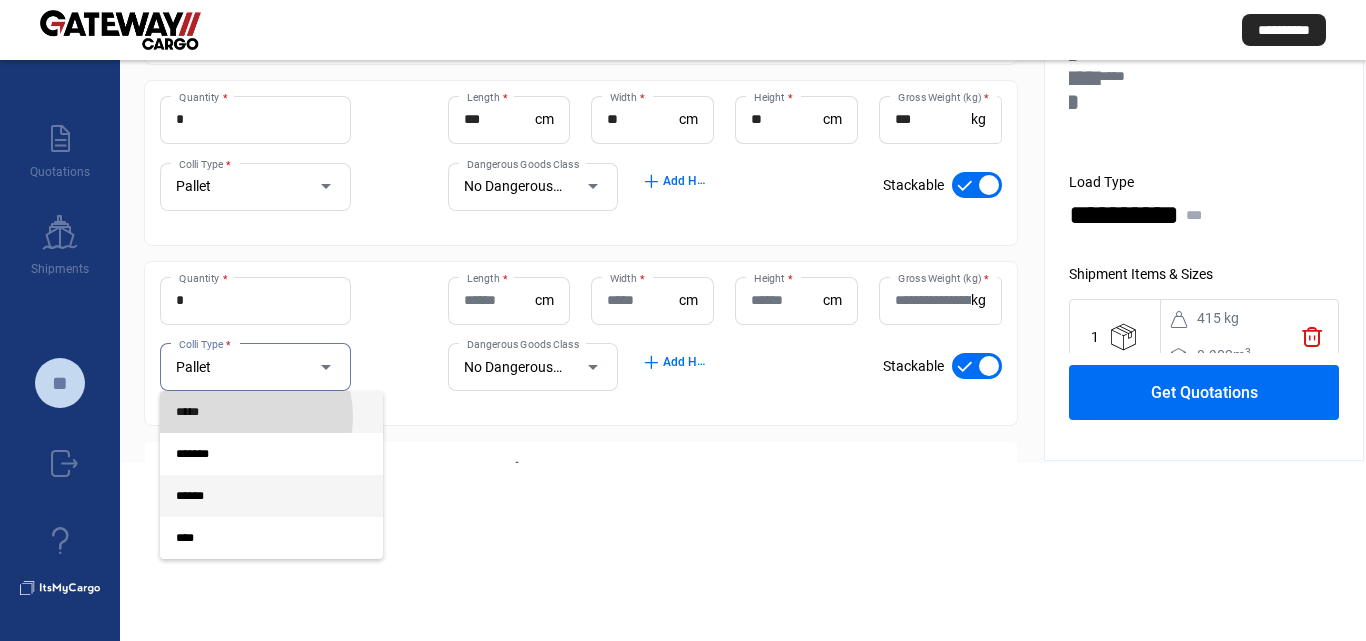 click on "*****" at bounding box center [255, 412] 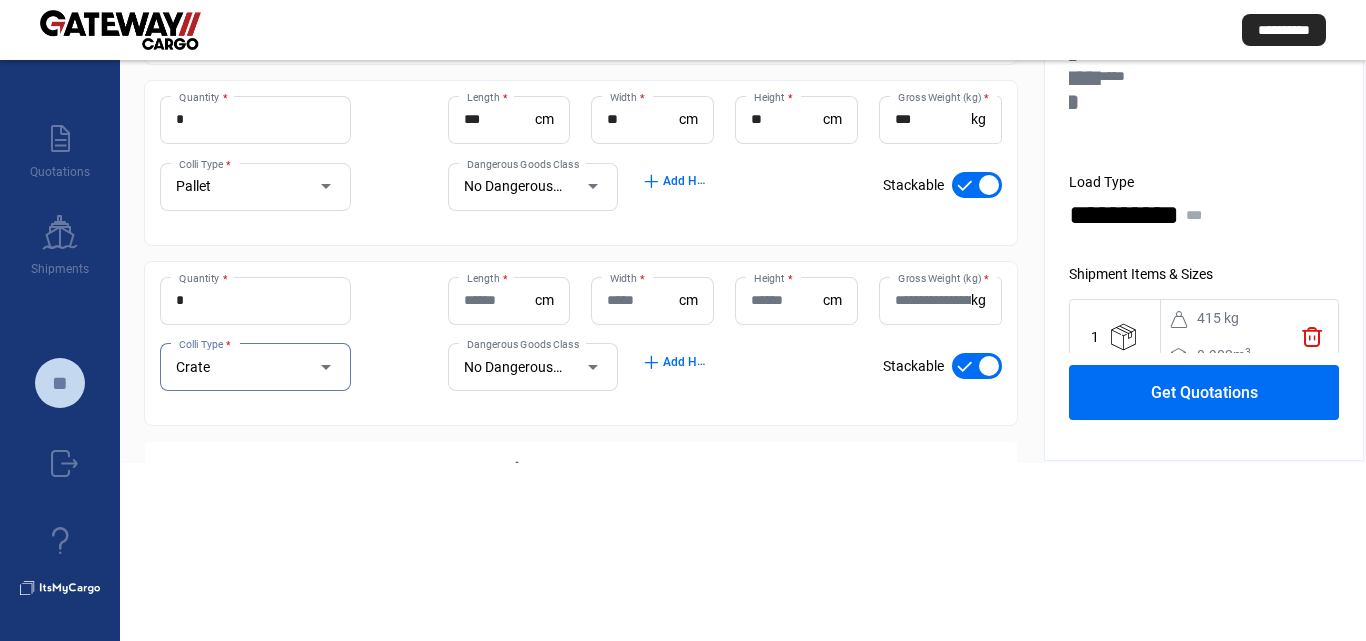 click on "Length  *" at bounding box center (500, 300) 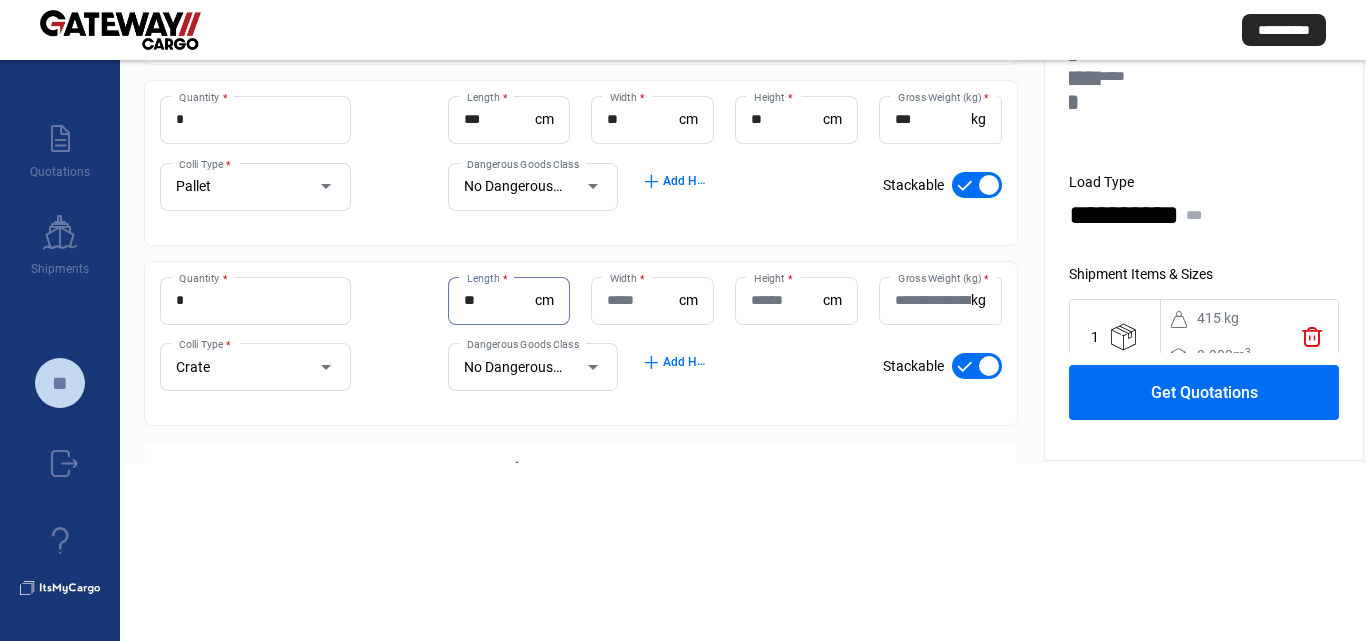 type on "**" 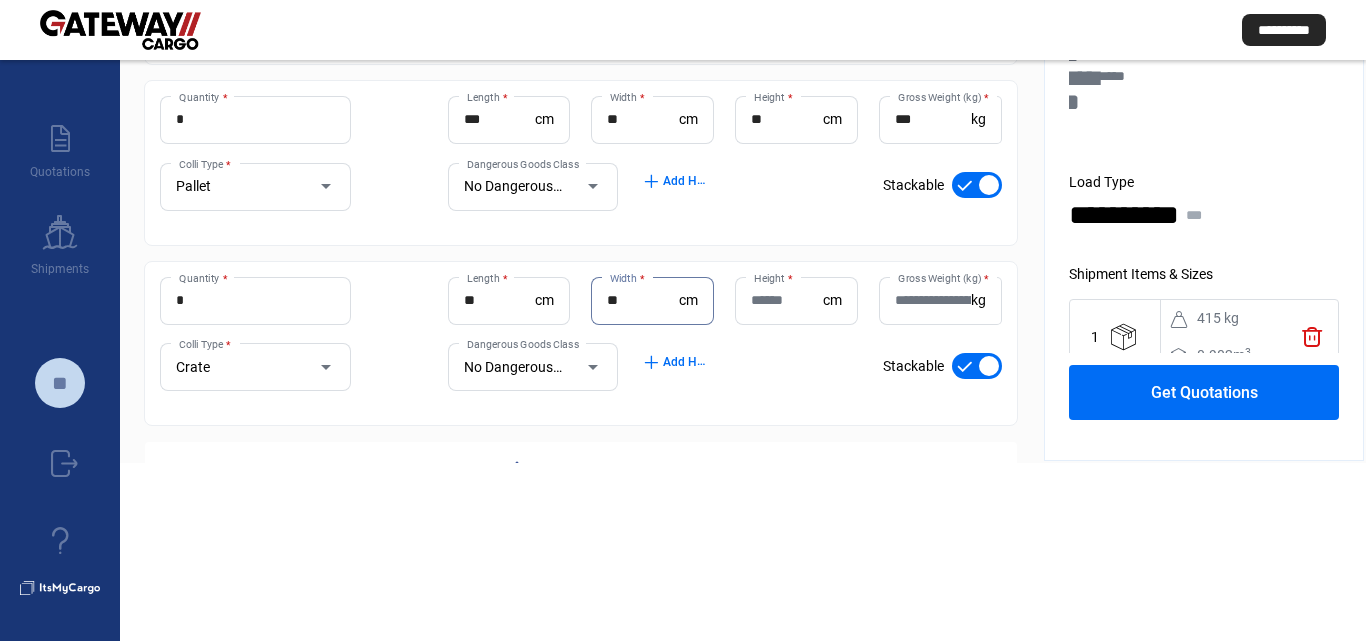 type on "**" 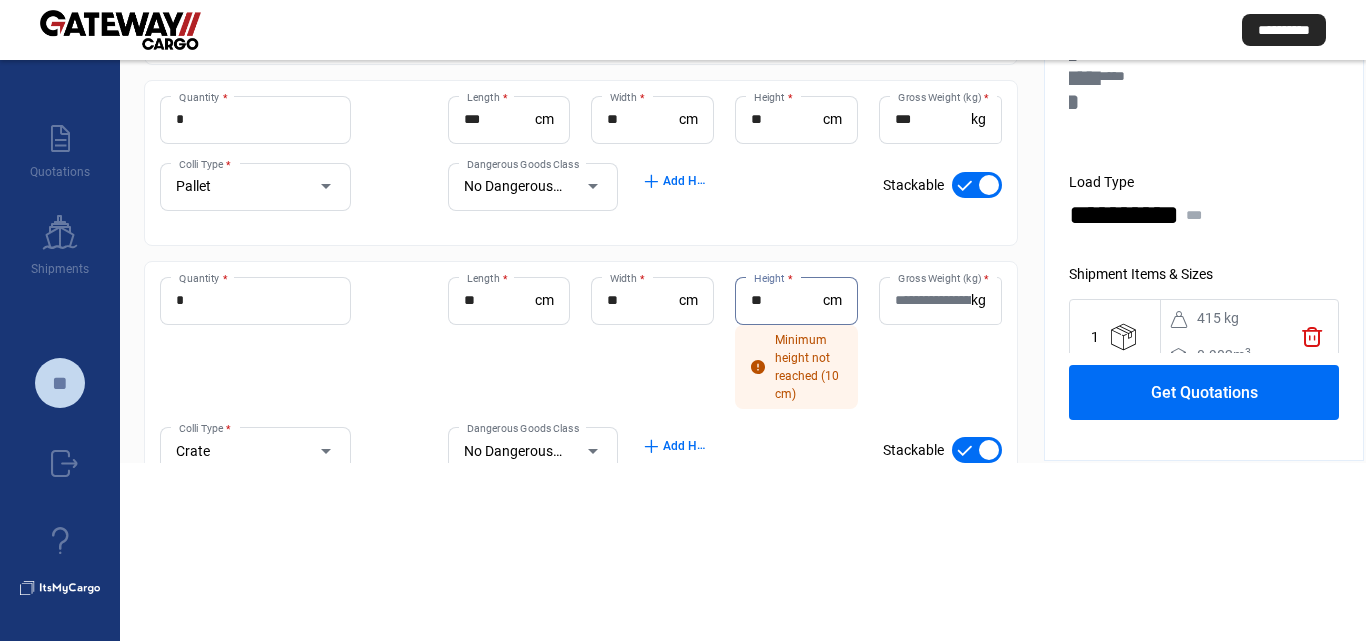 type on "**" 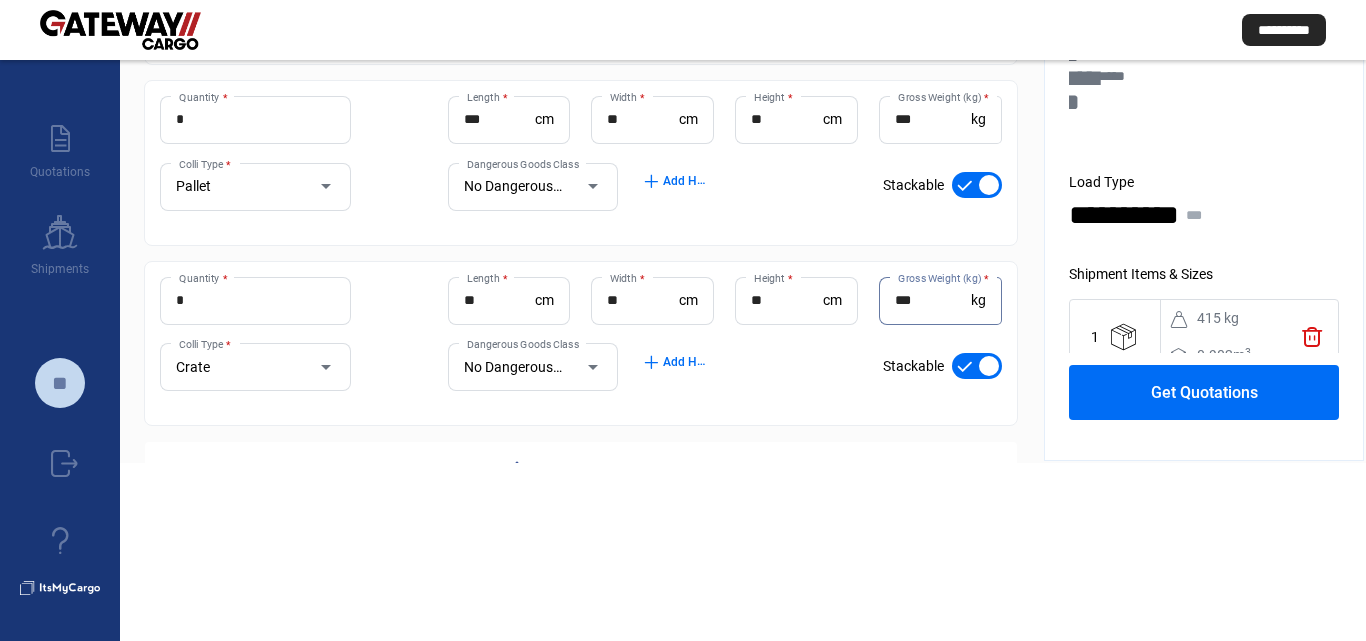 type on "***" 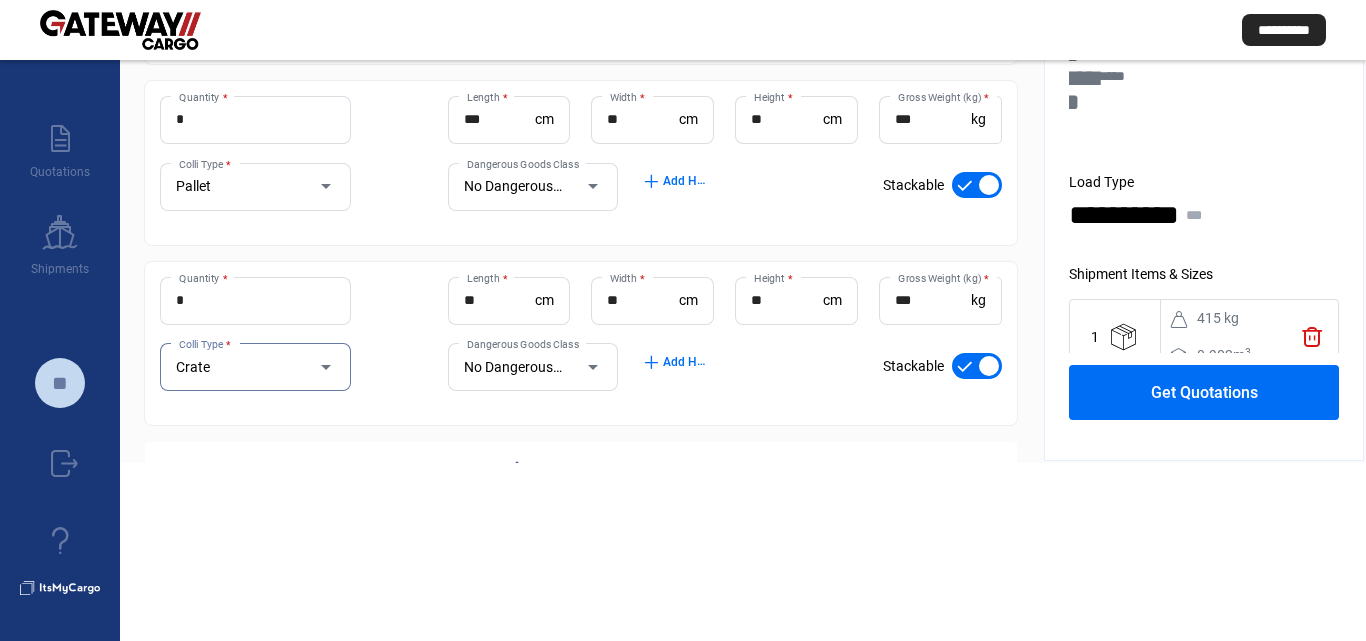 scroll, scrollTop: 315, scrollLeft: 0, axis: vertical 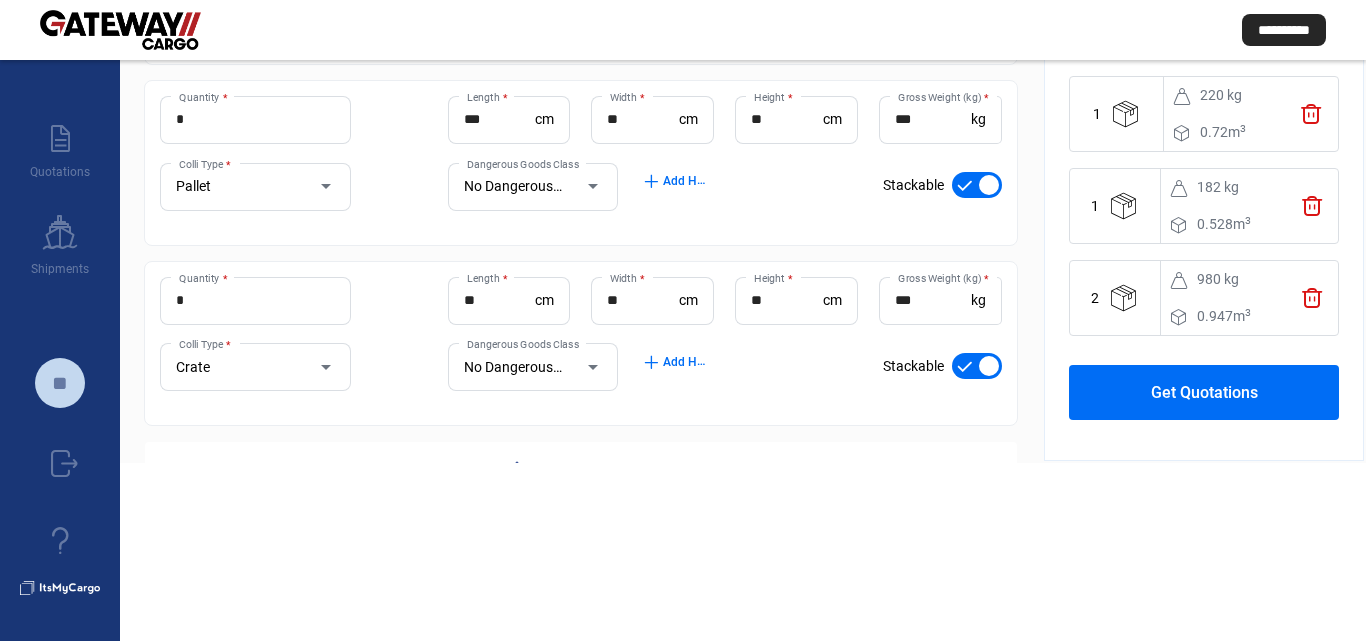 click on "Get Quotations" 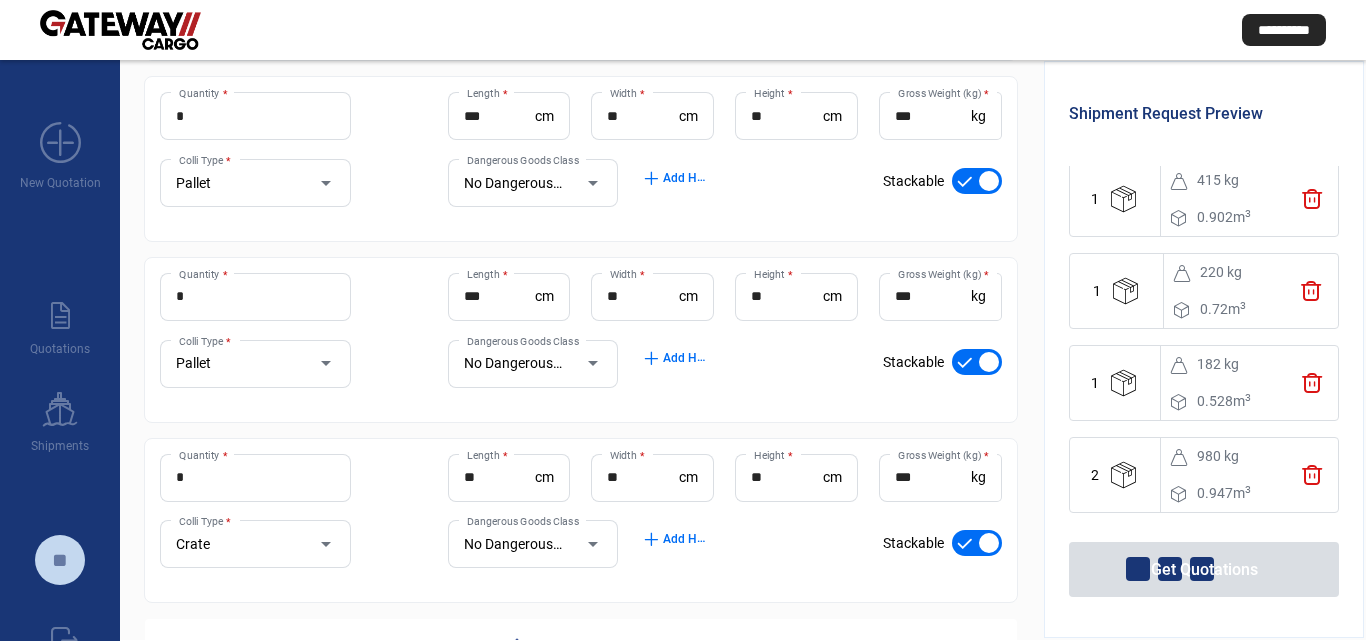 scroll, scrollTop: 0, scrollLeft: 0, axis: both 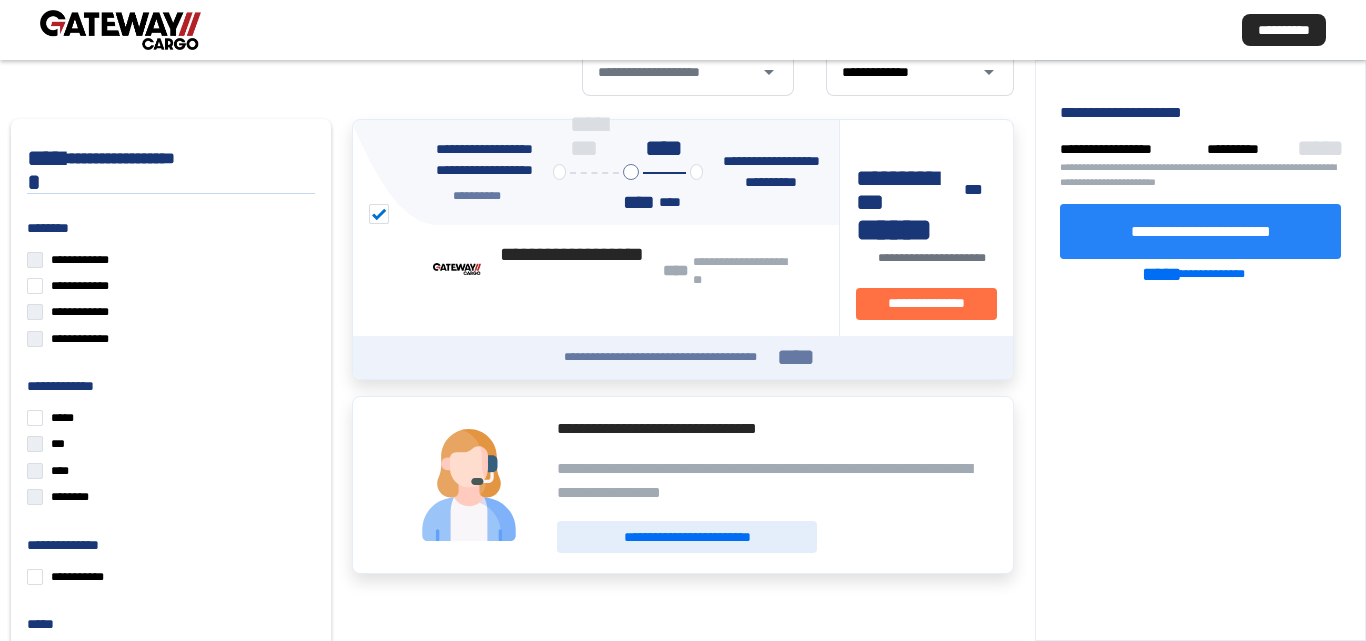 click on "**********" 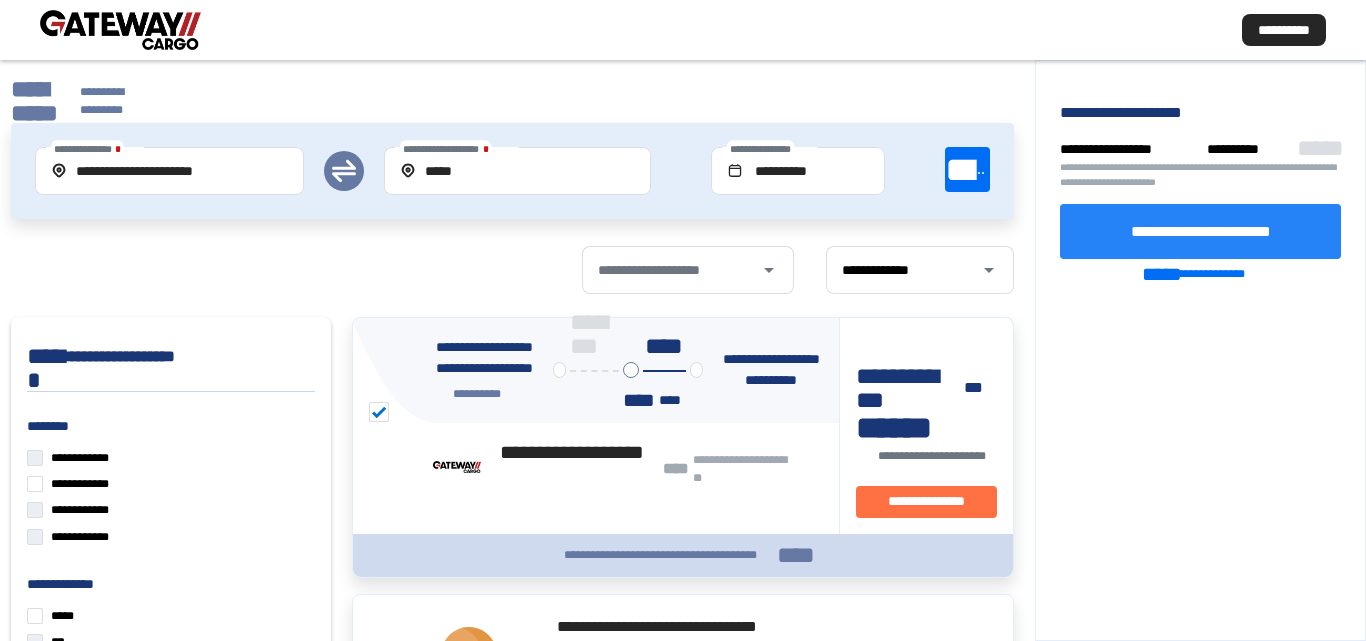 scroll, scrollTop: 0, scrollLeft: 0, axis: both 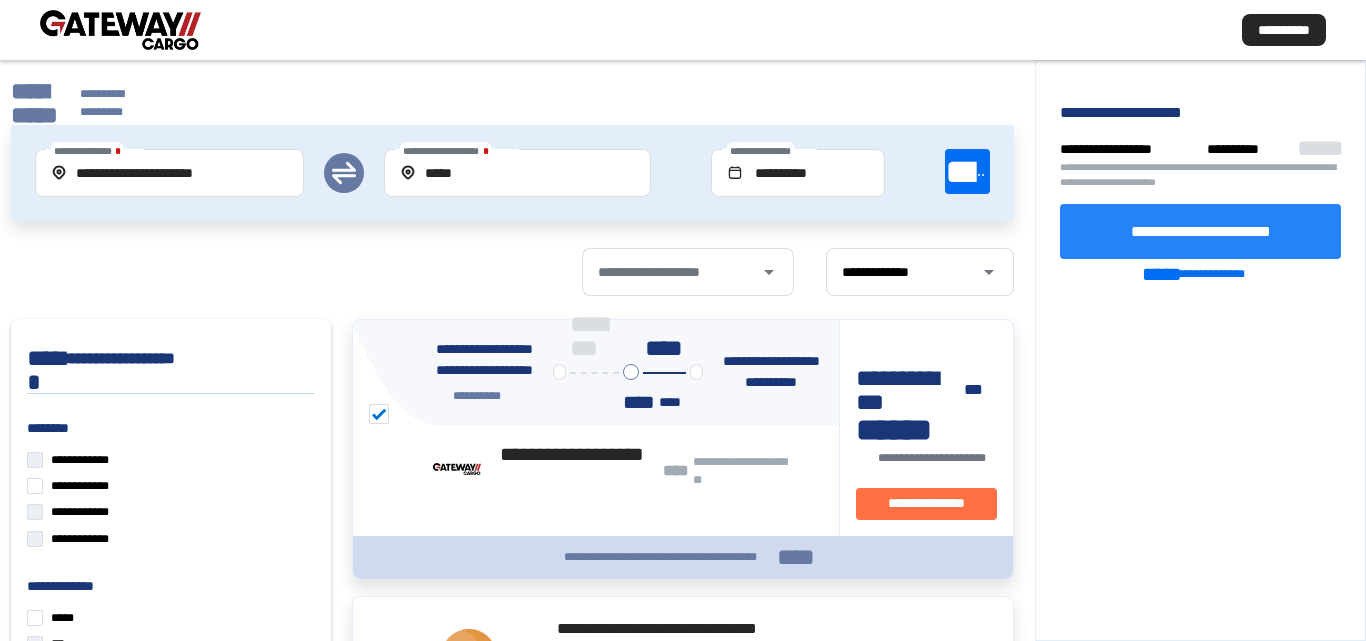 click on "**********" 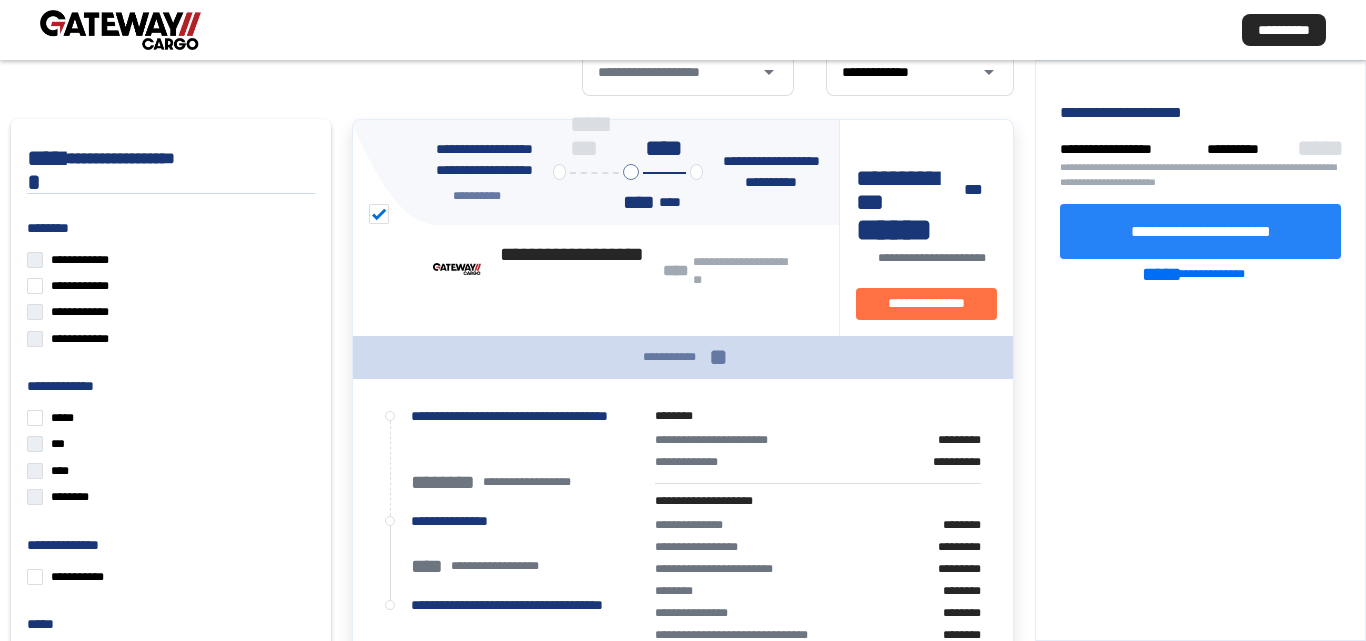 scroll, scrollTop: 0, scrollLeft: 0, axis: both 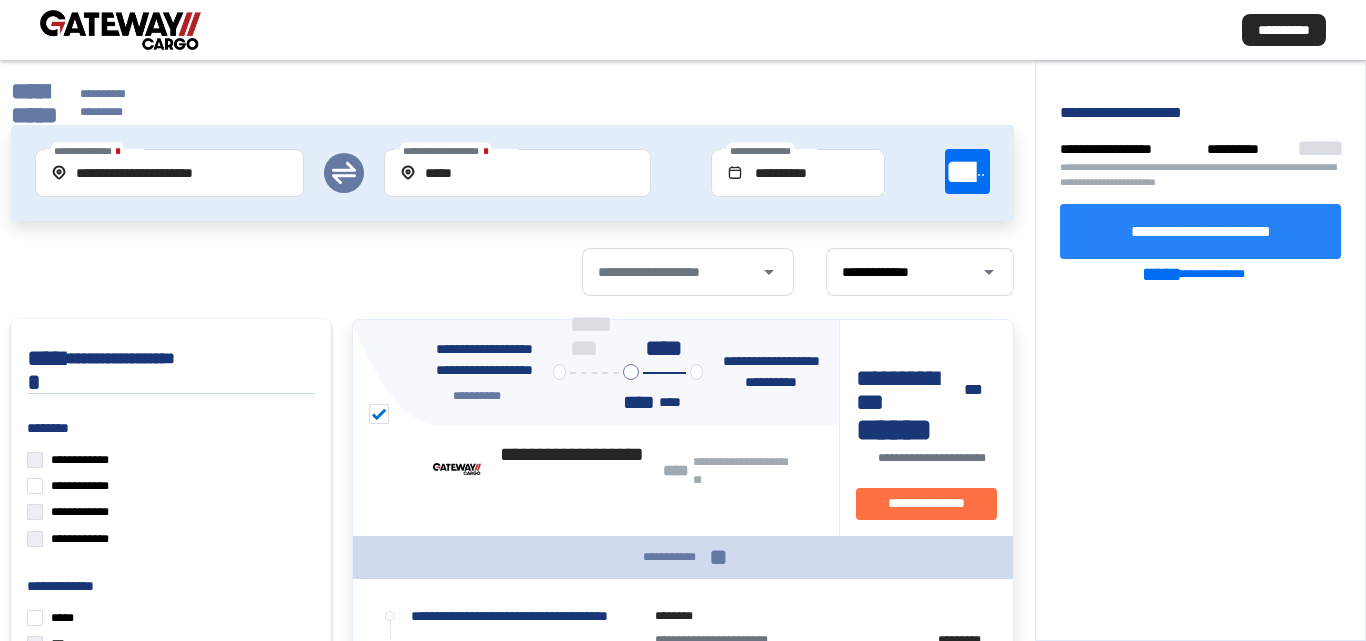 click on "**********" 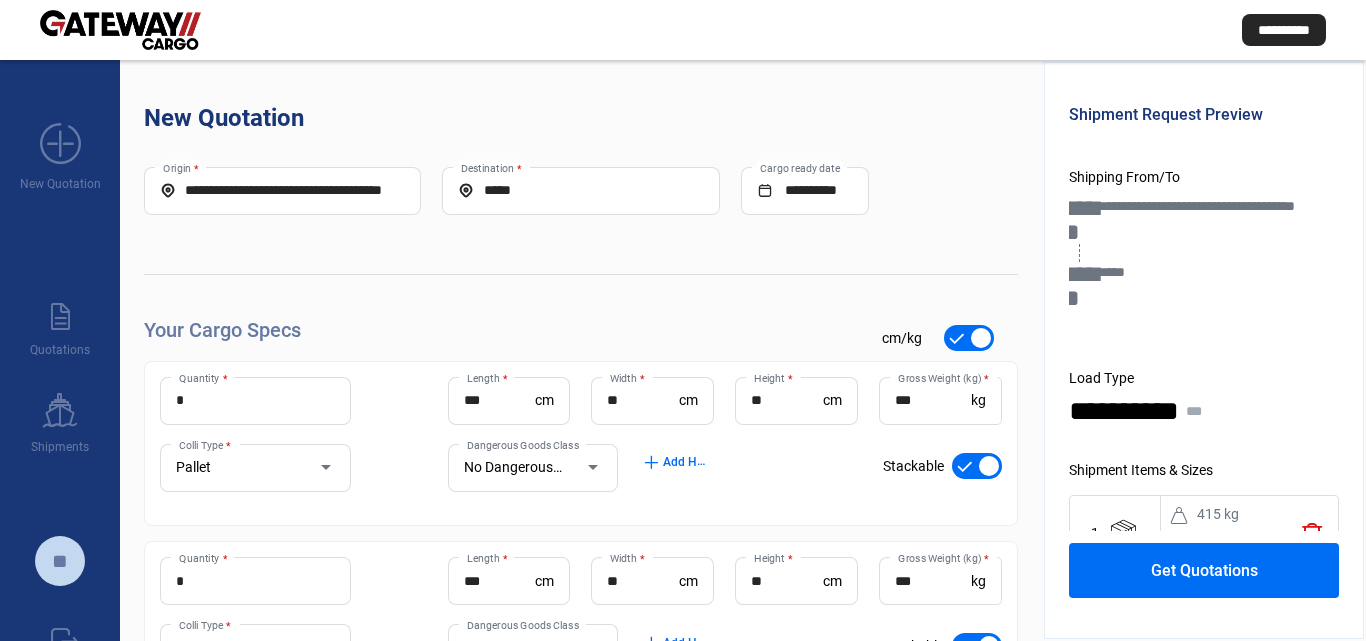 scroll, scrollTop: 544, scrollLeft: 0, axis: vertical 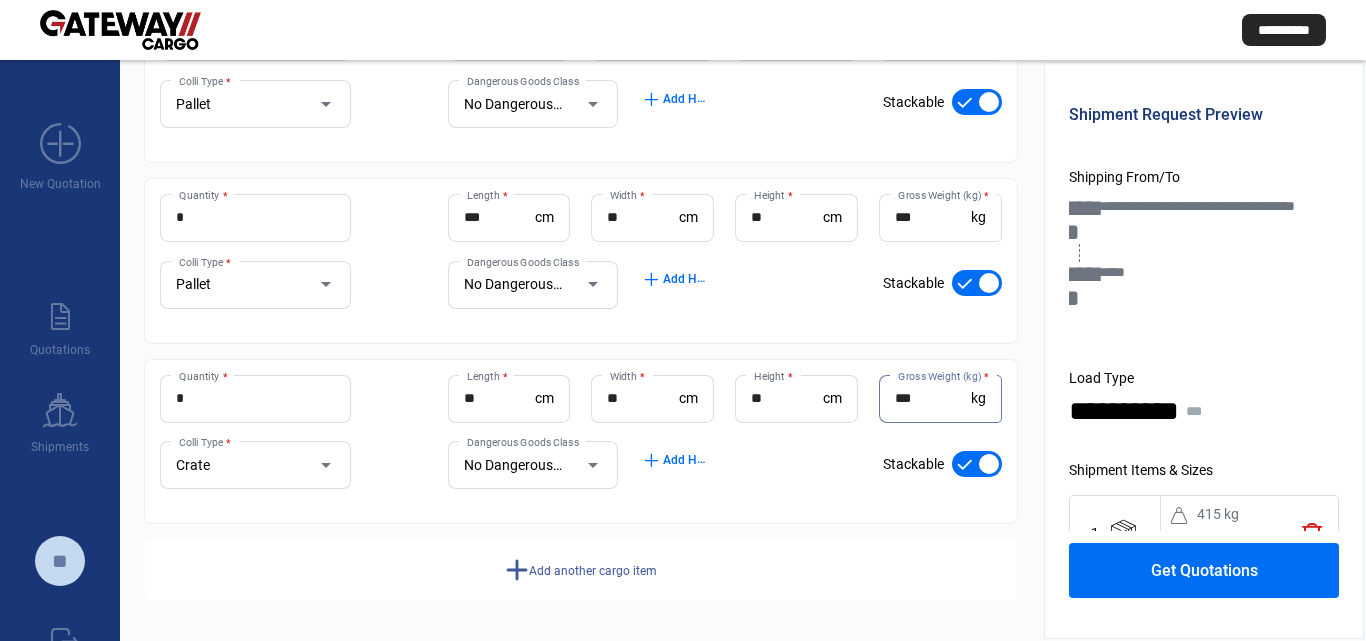 click on "***" at bounding box center (933, 398) 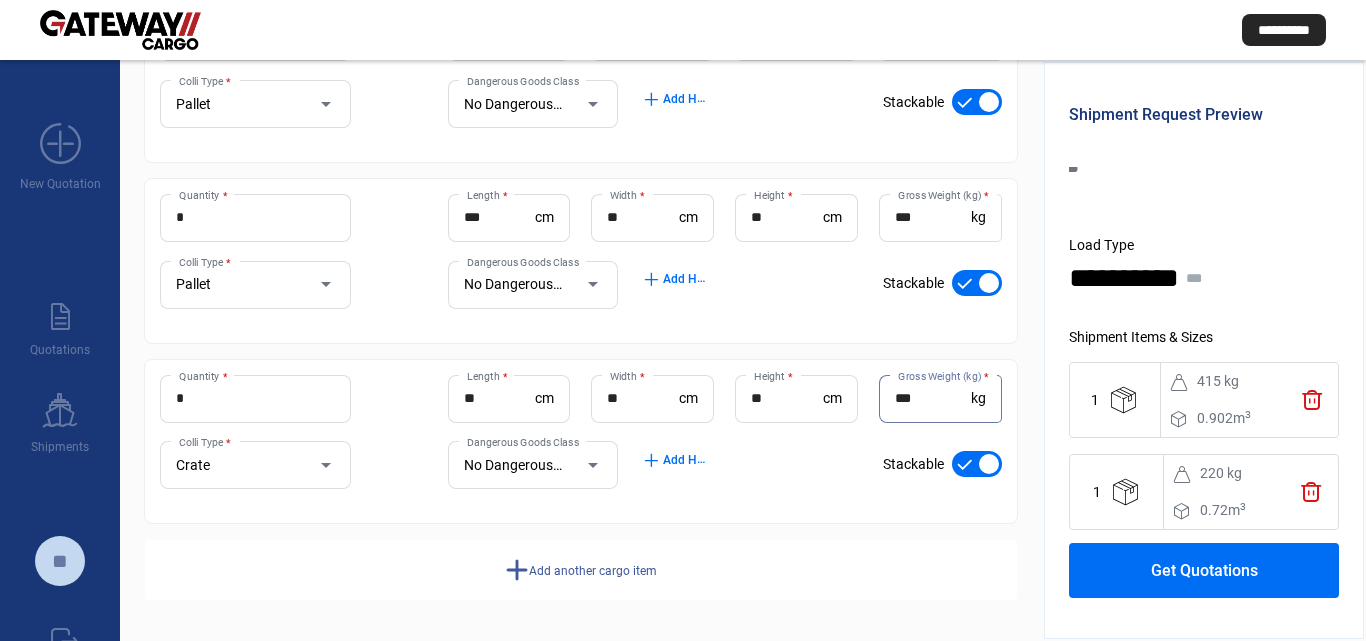 scroll, scrollTop: 336, scrollLeft: 0, axis: vertical 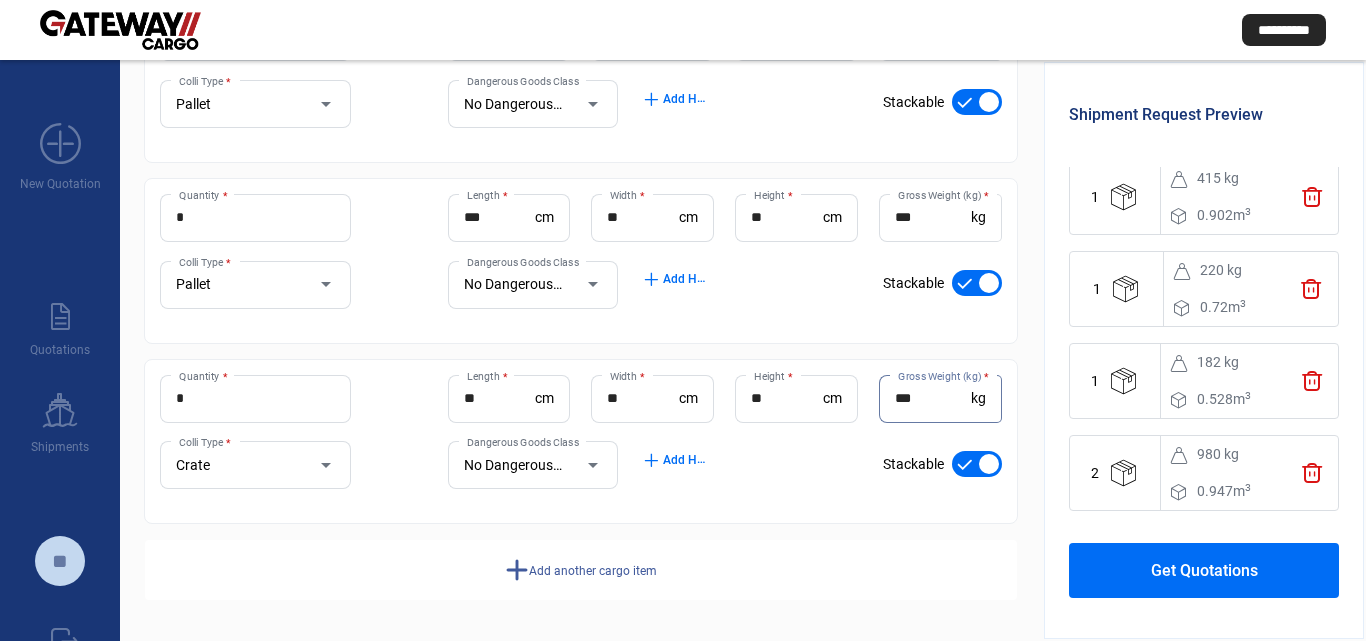 click on "Get Quotations" 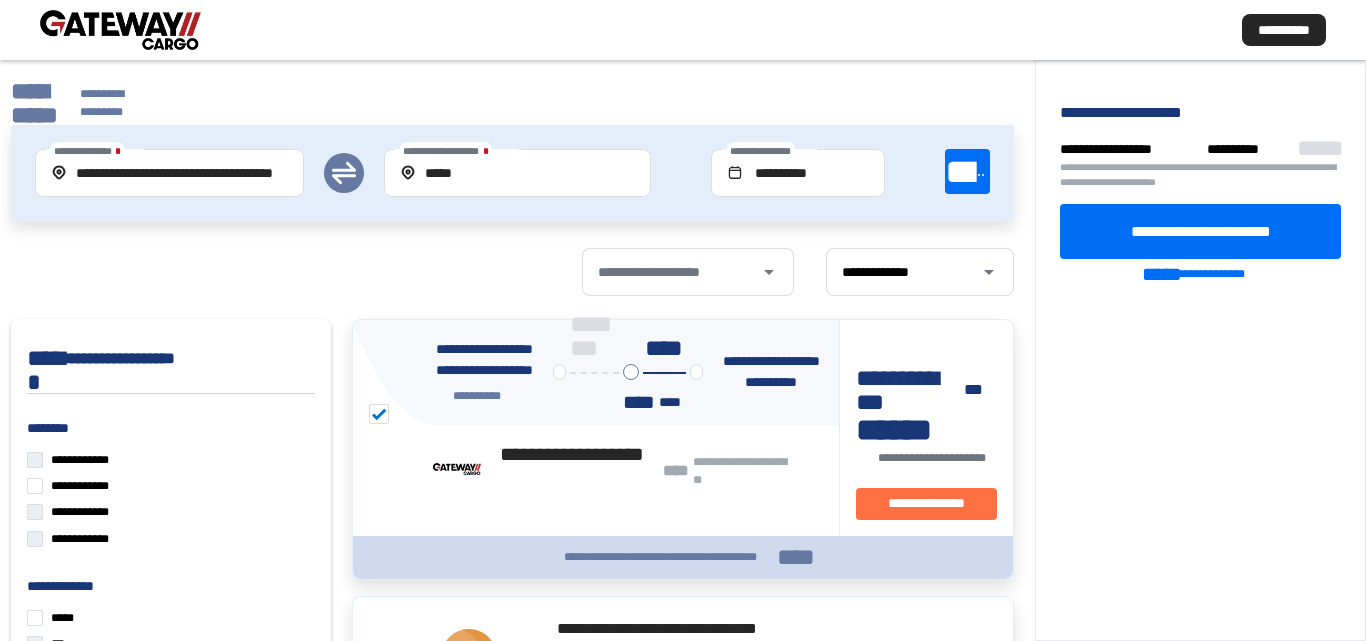 click on "**********" 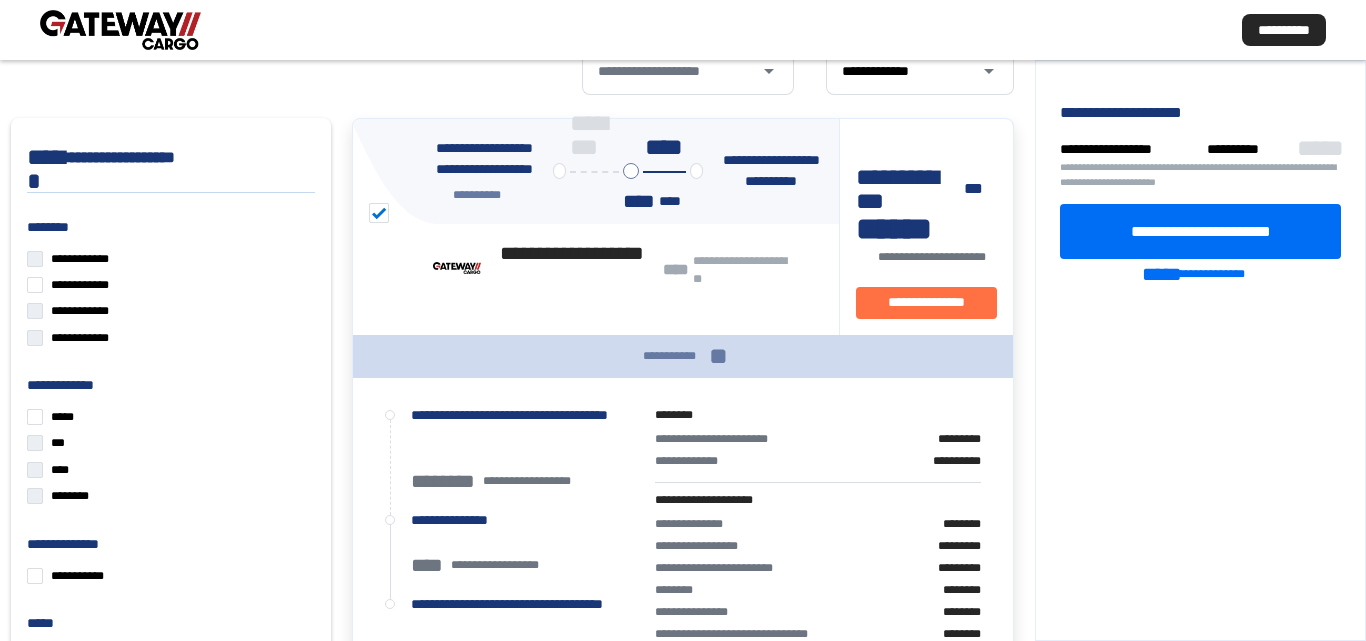 scroll, scrollTop: 200, scrollLeft: 0, axis: vertical 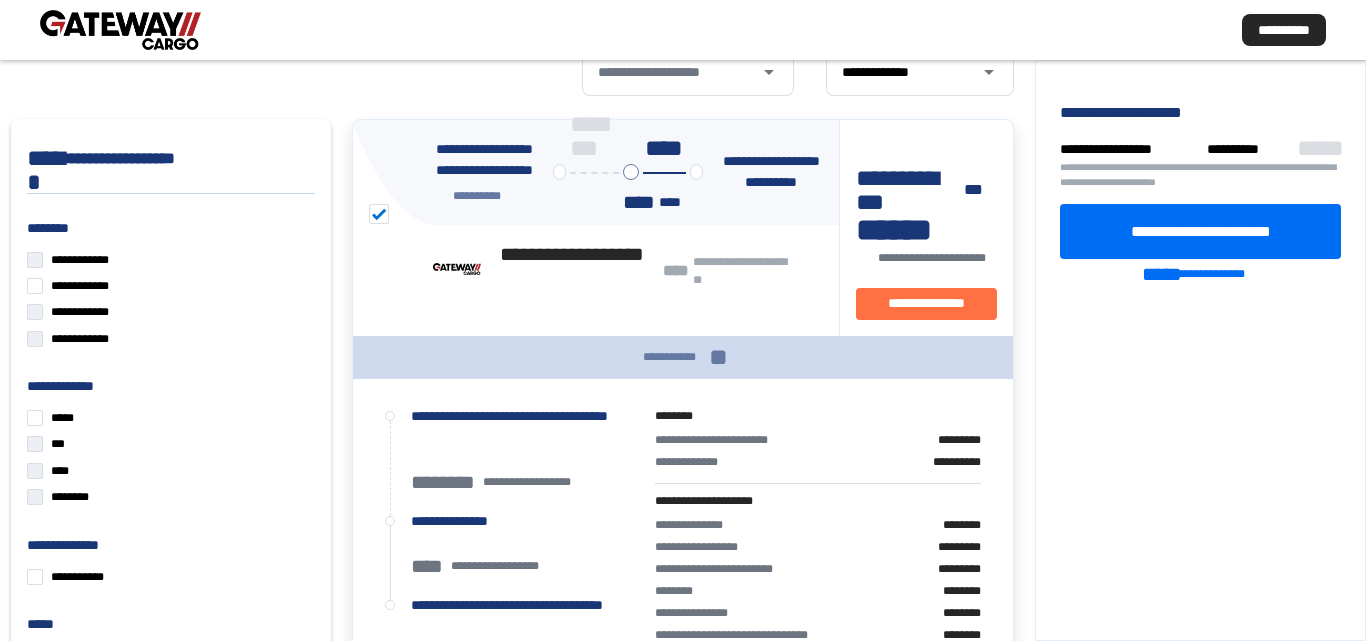 type 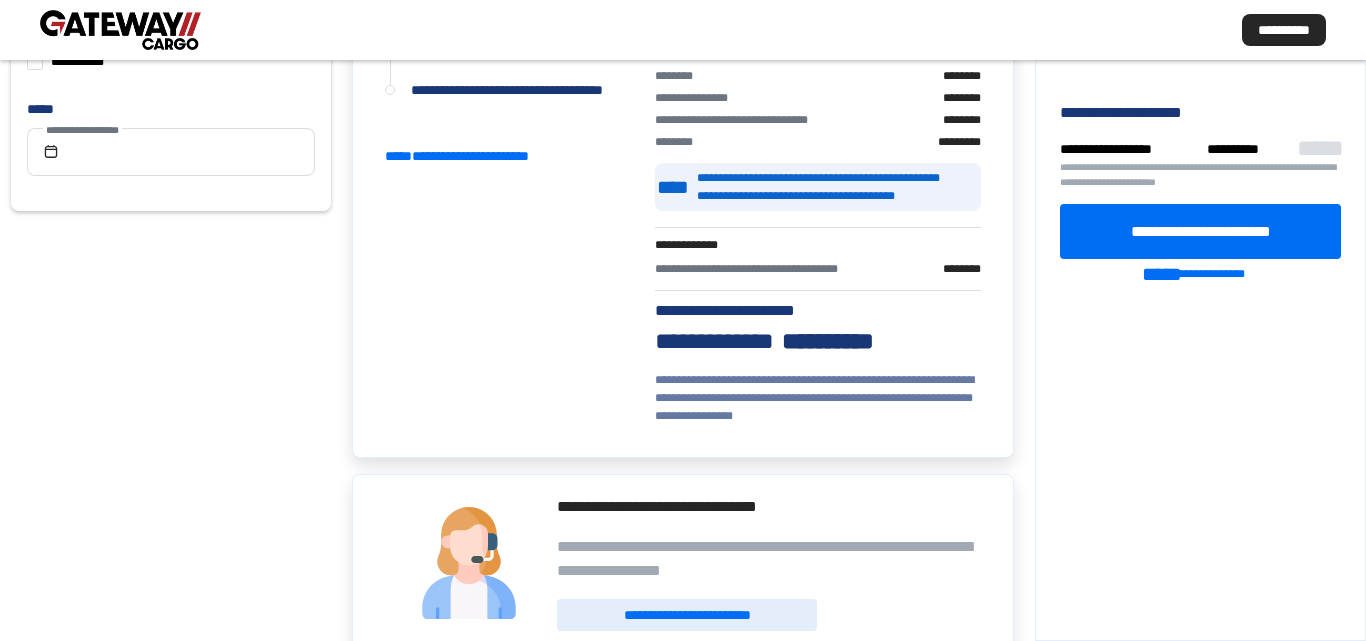 scroll, scrollTop: 719, scrollLeft: 0, axis: vertical 